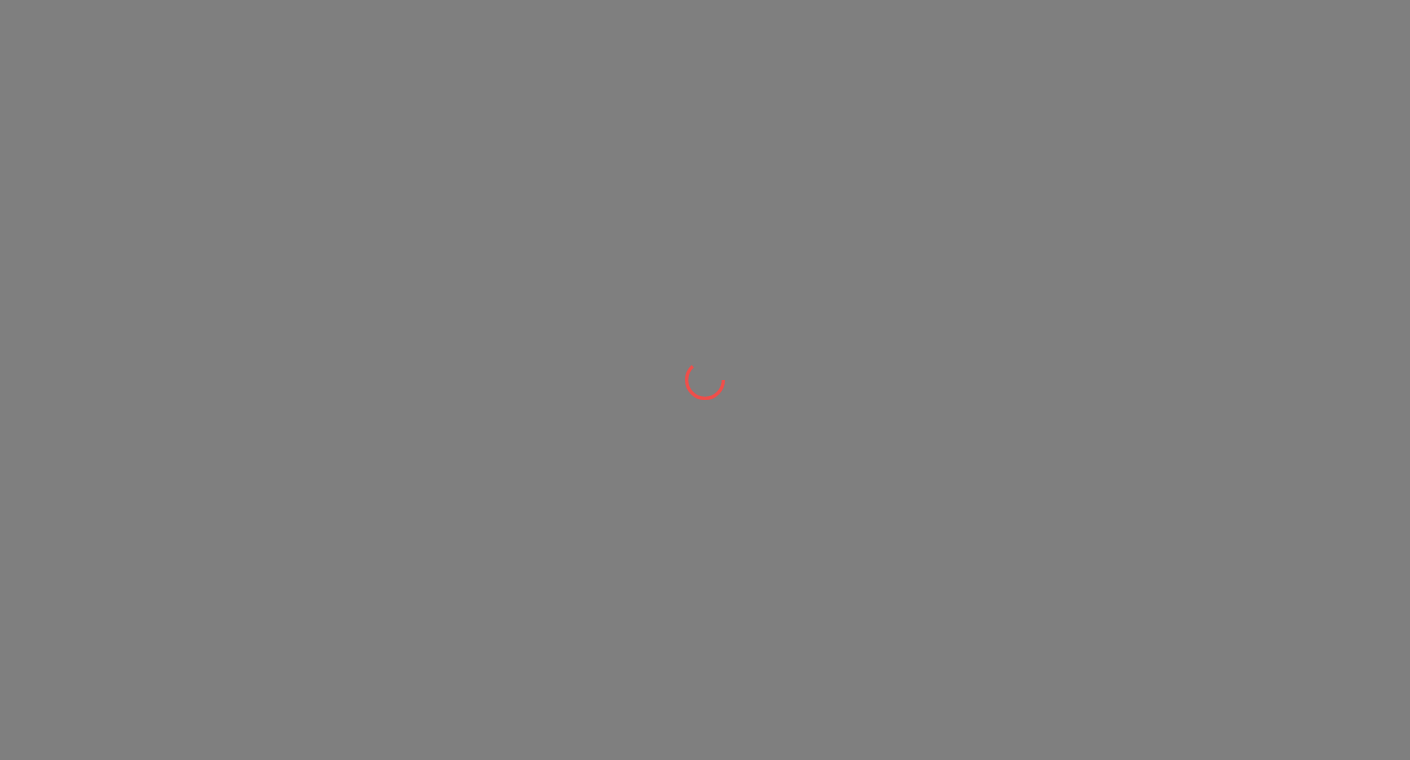 scroll, scrollTop: 0, scrollLeft: 0, axis: both 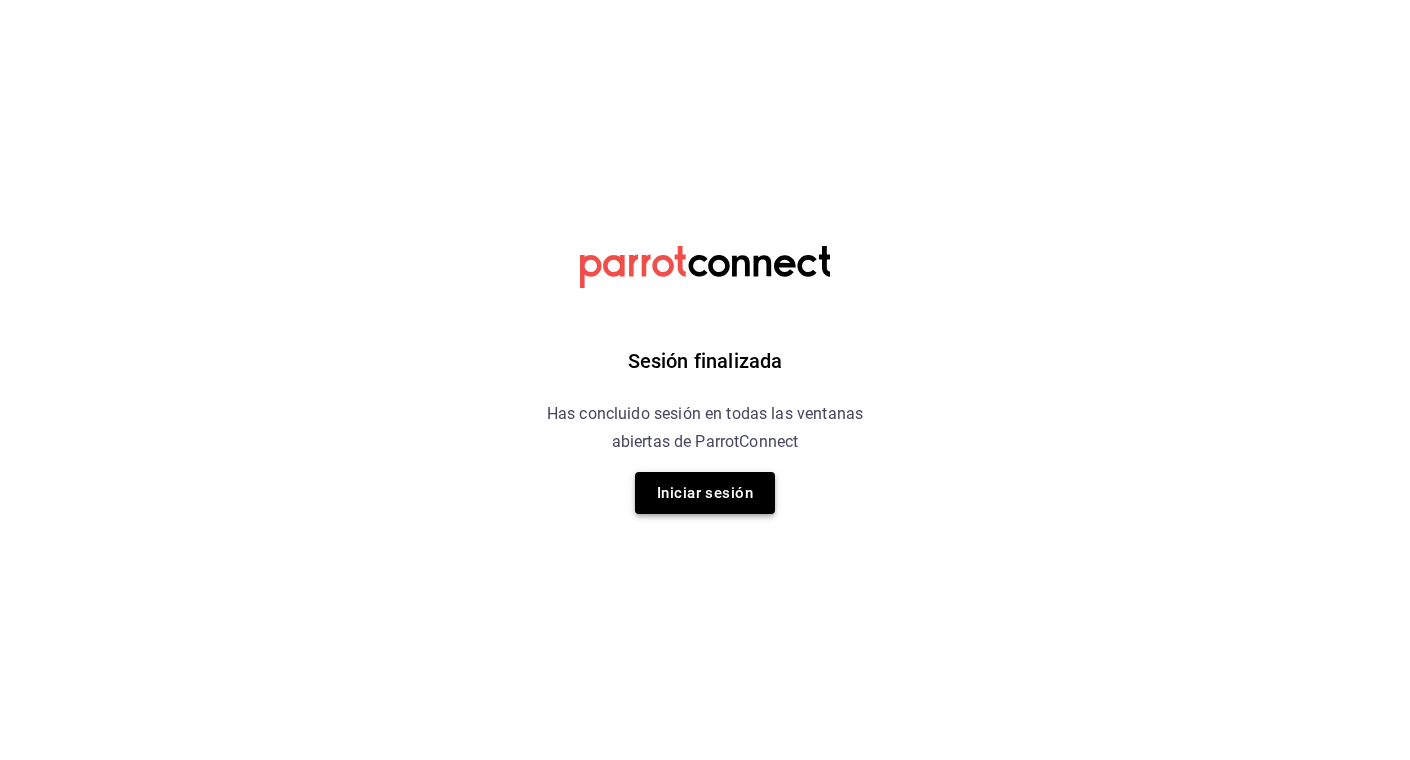 click on "Iniciar sesión" at bounding box center (705, 493) 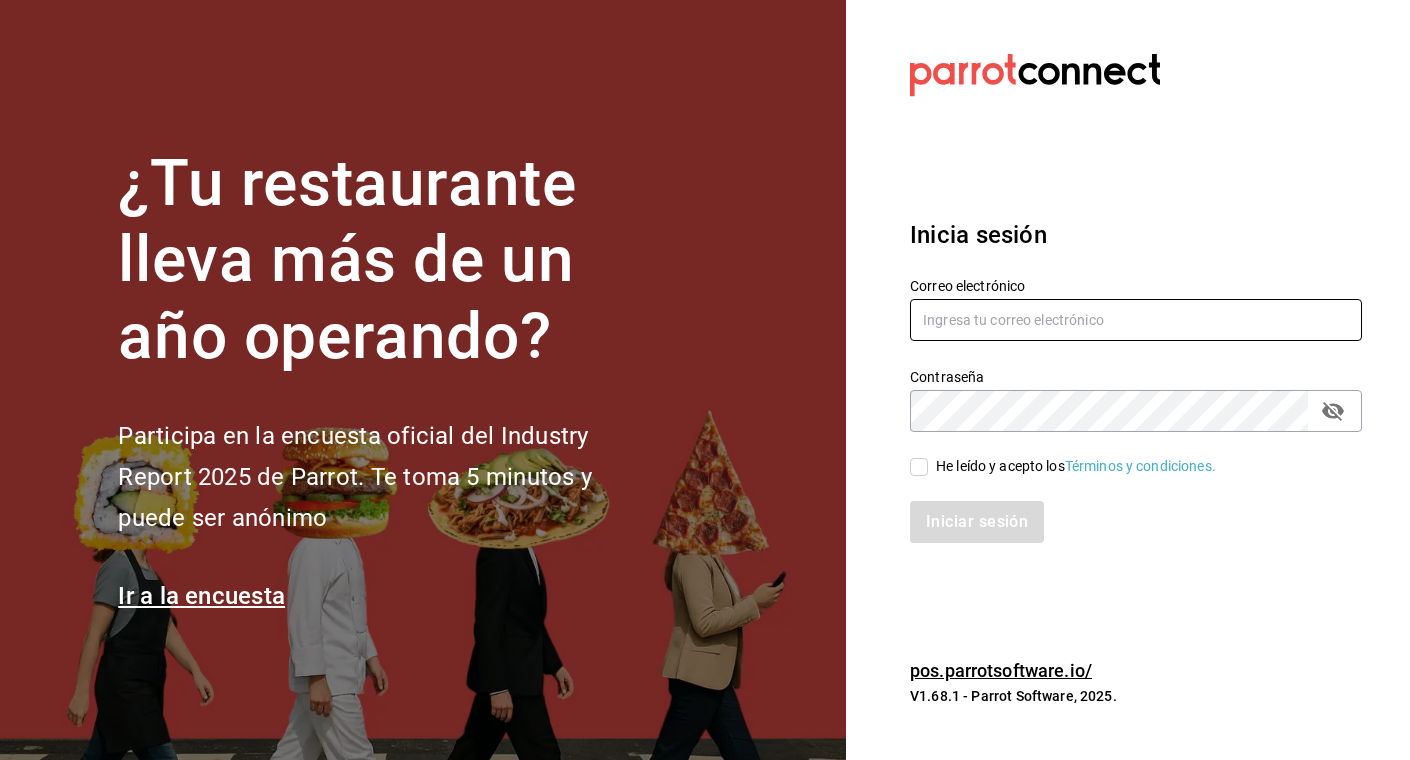 click at bounding box center (1136, 320) 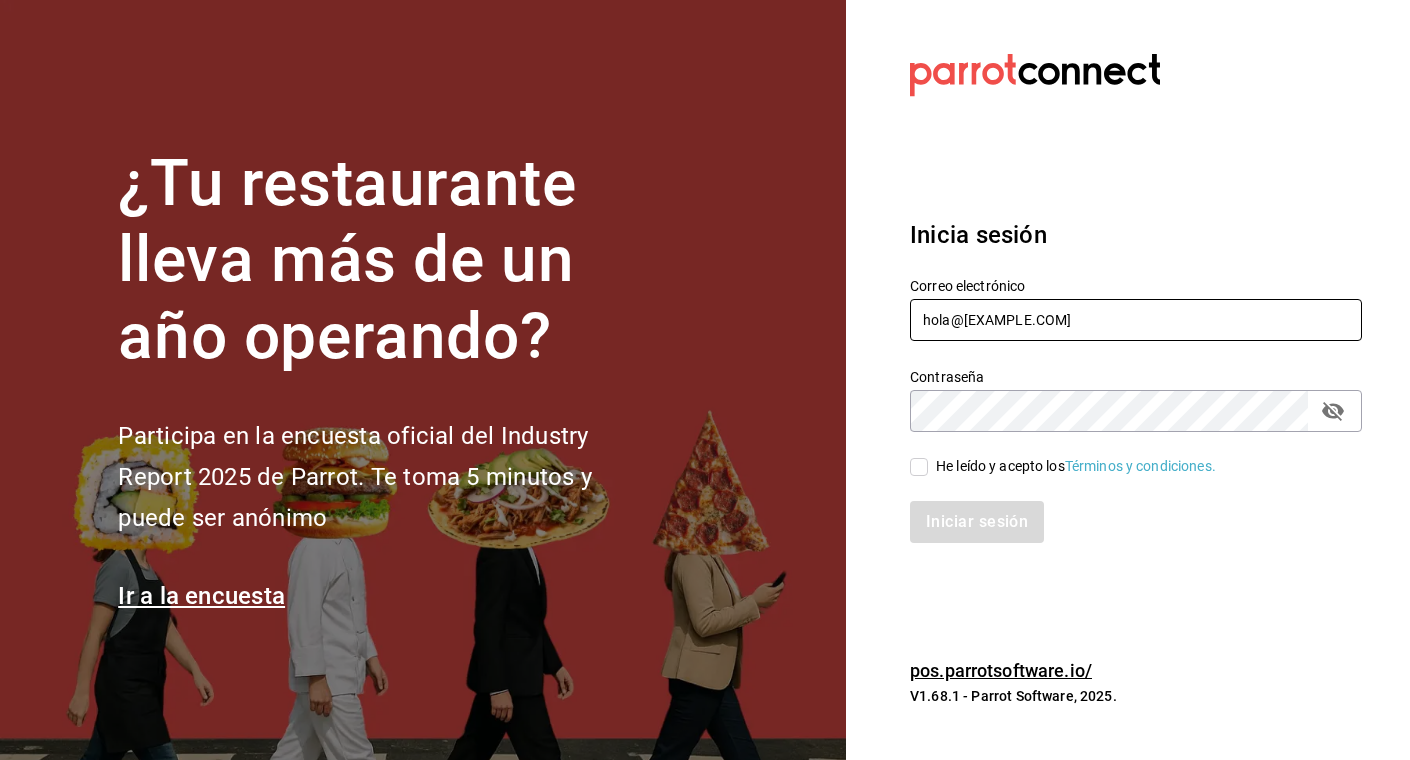 type on "hola@[EXAMPLE.COM]" 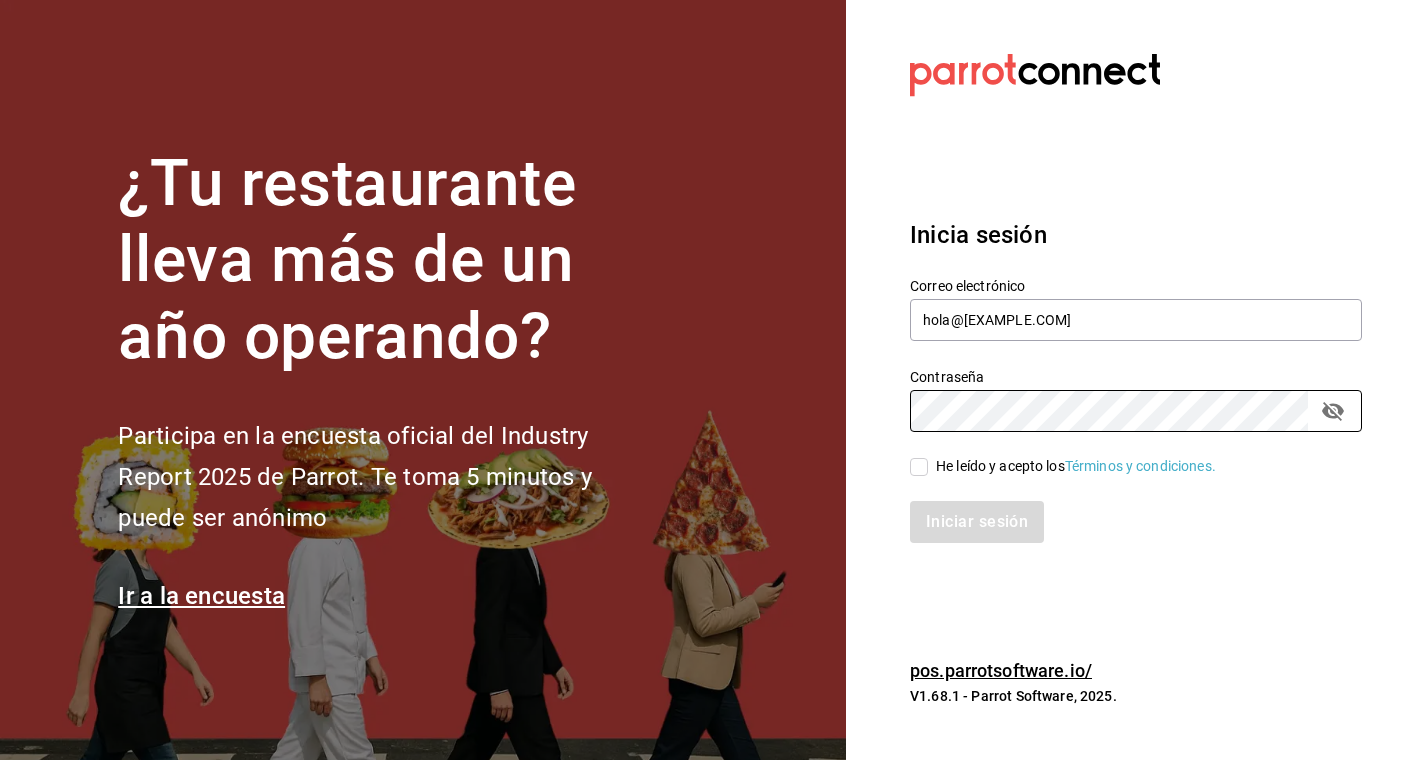 click on "He leído y acepto los  Términos y condiciones." at bounding box center (919, 467) 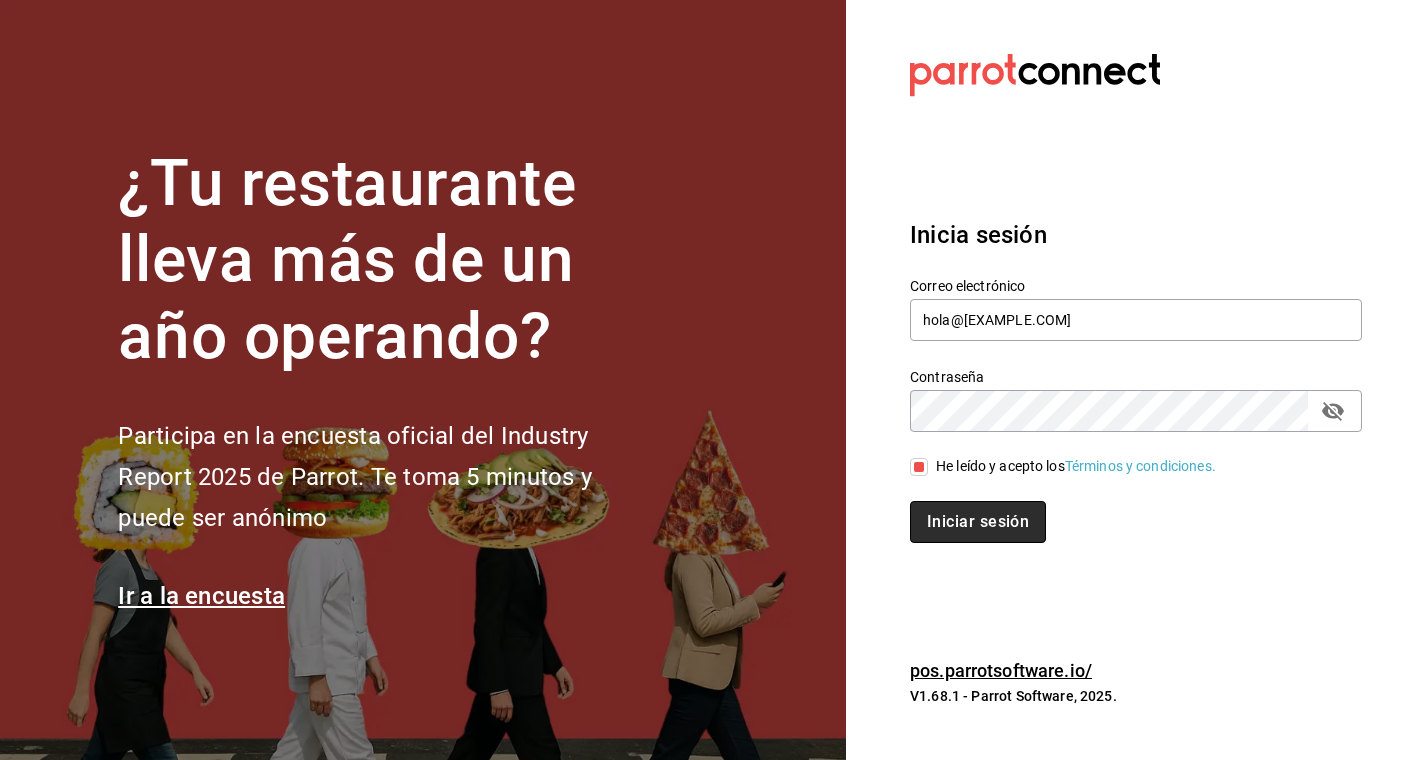 click on "Iniciar sesión" at bounding box center [978, 522] 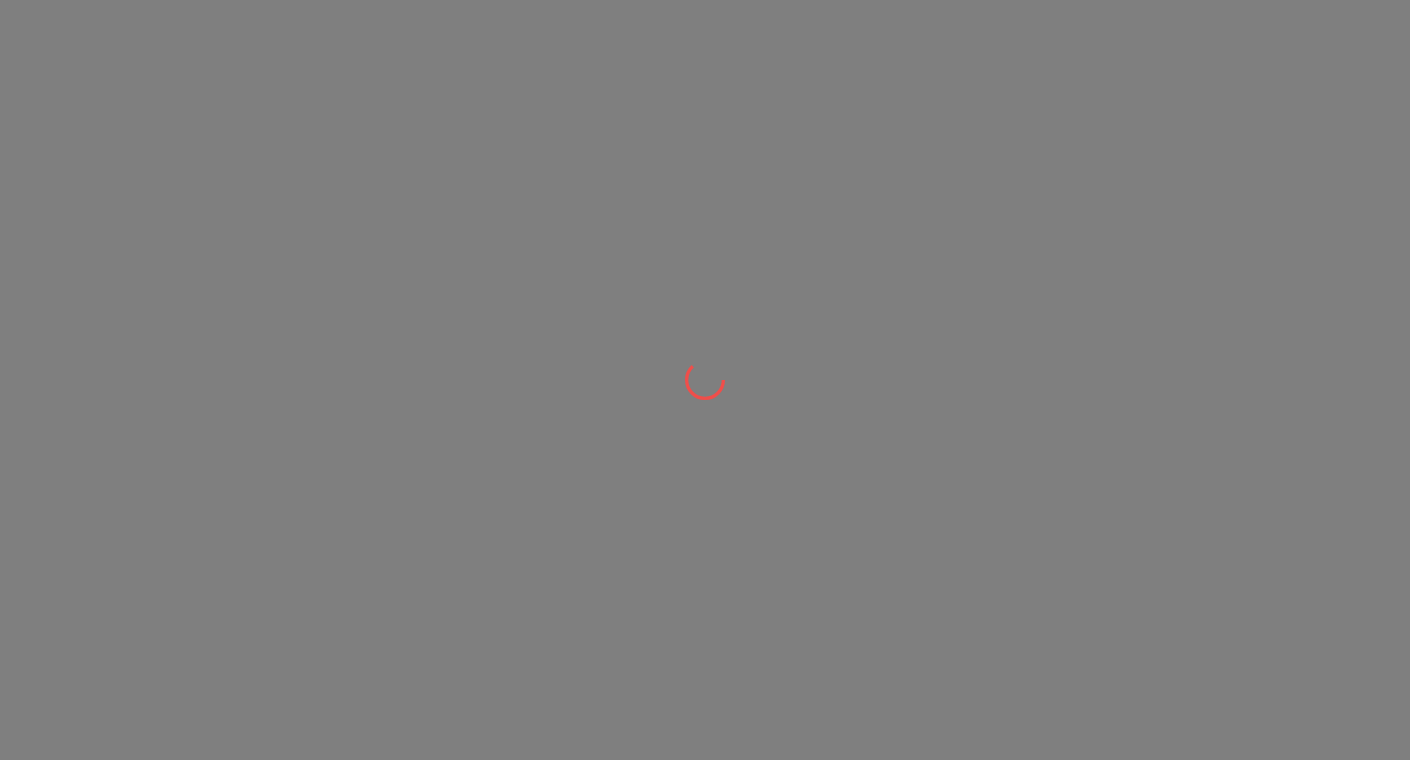 scroll, scrollTop: 0, scrollLeft: 0, axis: both 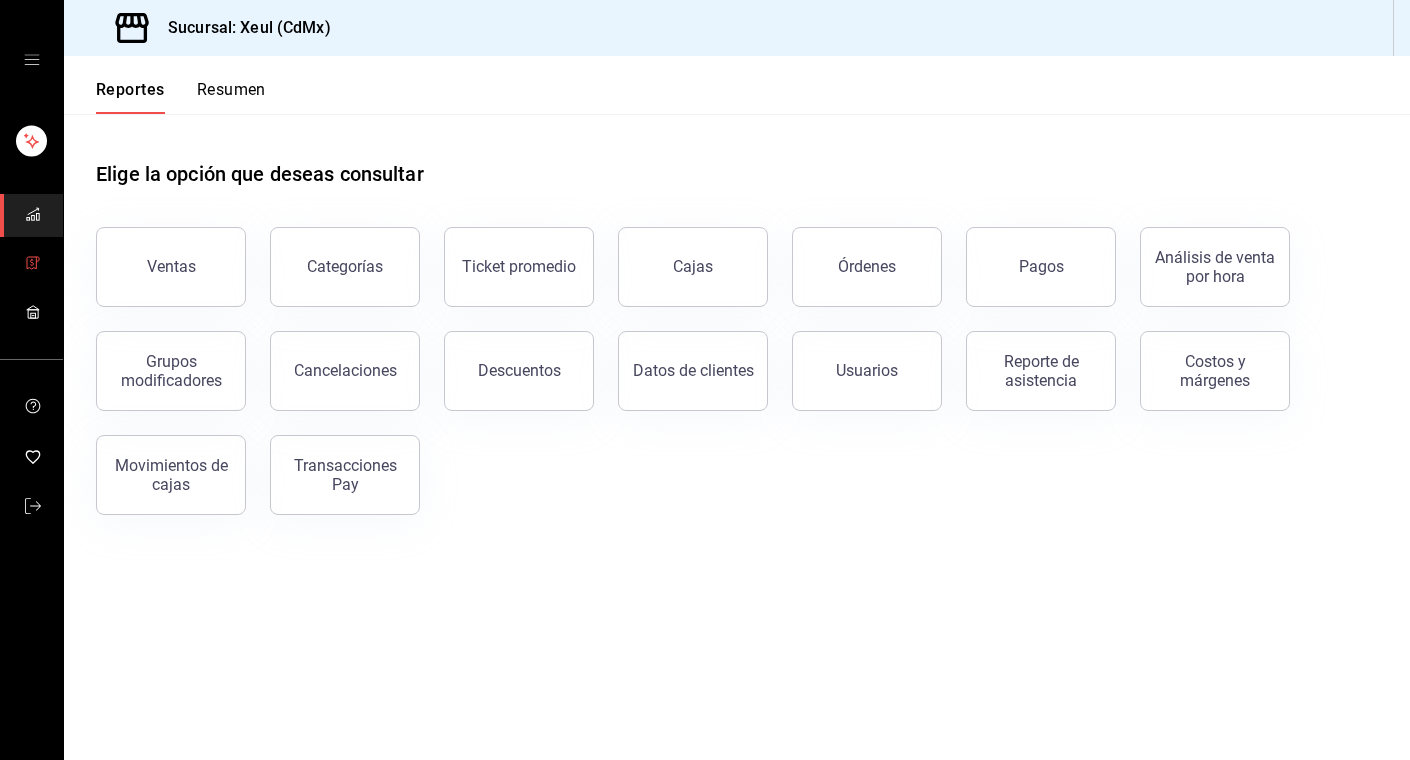 click at bounding box center [31, 264] 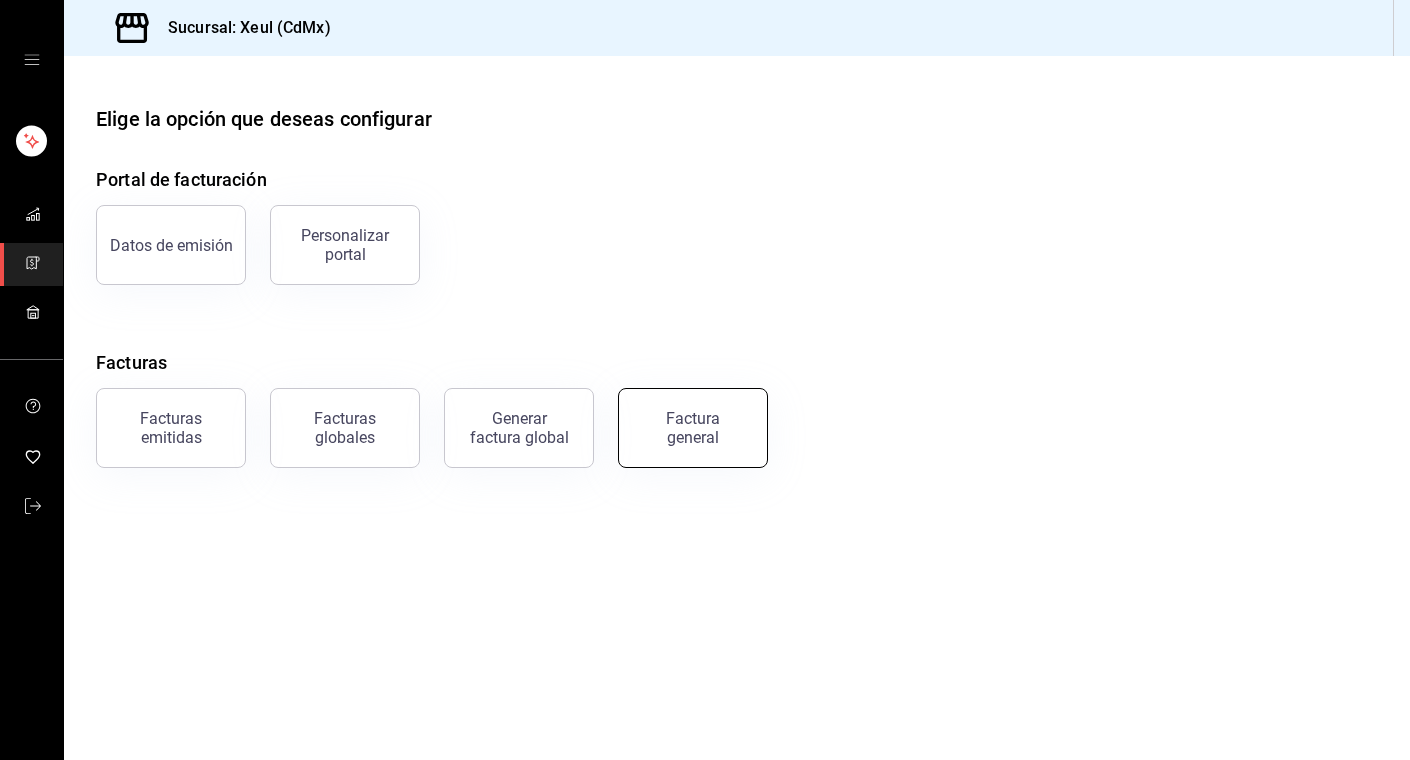 click on "Factura general" at bounding box center (693, 428) 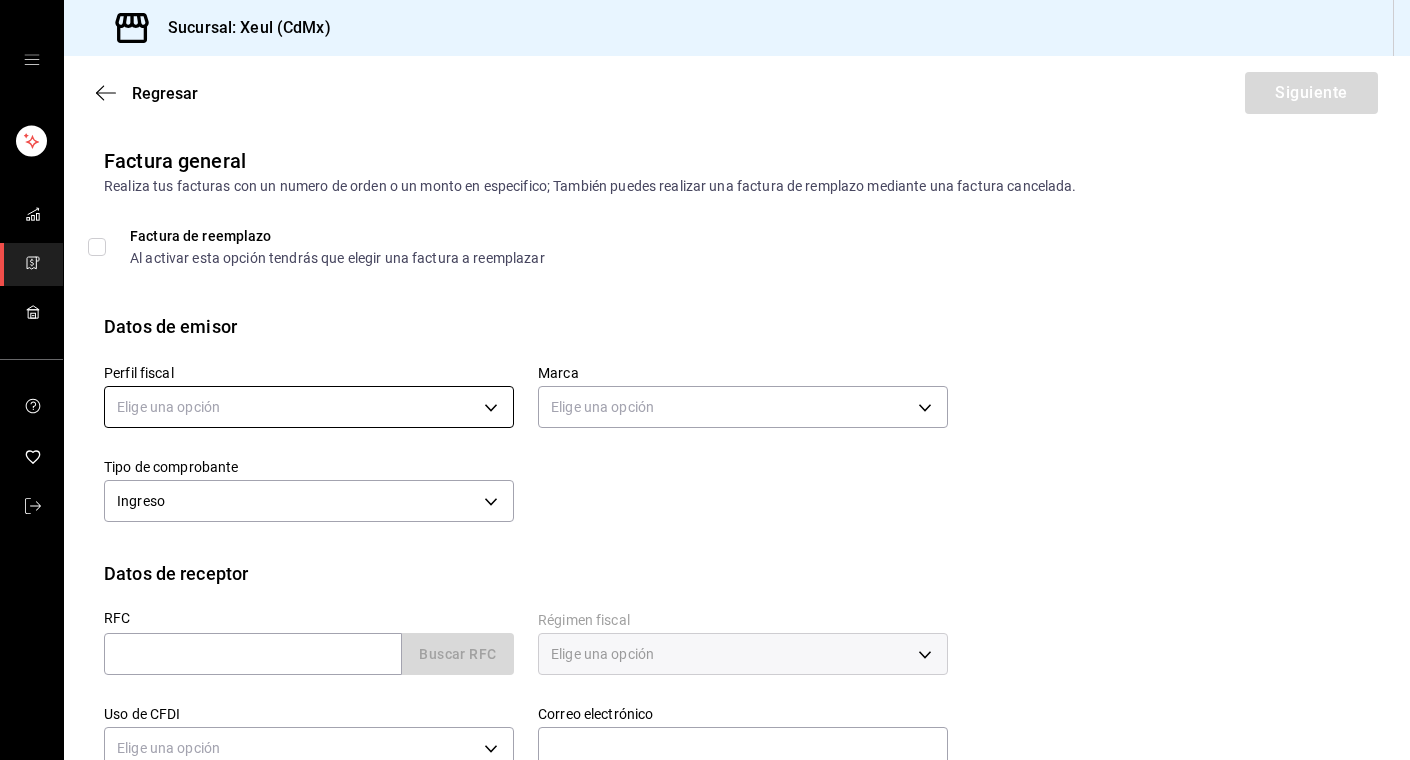 click on "Sucursal: Xeul (CdMx) Regresar Siguiente Factura general Realiza tus facturas con un numero de orden o un monto en especifico; También puedes realizar una factura de remplazo mediante una factura cancelada. Factura de reemplazo Al activar esta opción tendrás que elegir una factura a reemplazar Datos de emisor Perfil fiscal Elige una opción Marca Elige una opción Tipo de comprobante Ingreso I Datos de receptor RFC Buscar RFC Régimen fiscal Elige una opción Uso de CFDI Elige una opción Correo electrónico Dirección Calle # exterior # interior Código postal Estado ​ Municipio ​ Colonia ​ GANA 1 MES GRATIS EN TU SUSCRIPCIÓN AQUÍ ¿Recuerdas cómo empezó tu restaurante?
Hoy puedes ayudar a un colega a tener el mismo cambio que tú viviste.
Recomienda Parrot directamente desde tu Portal Administrador.
Es fácil y rápido.
🎁 Por cada restaurante que se una, ganas 1 mes gratis. Visitar centro de ayuda (81) 2046 6363 soporte@parrotsoftware.io Visitar centro de ayuda (81) 2046 6363" at bounding box center [705, 380] 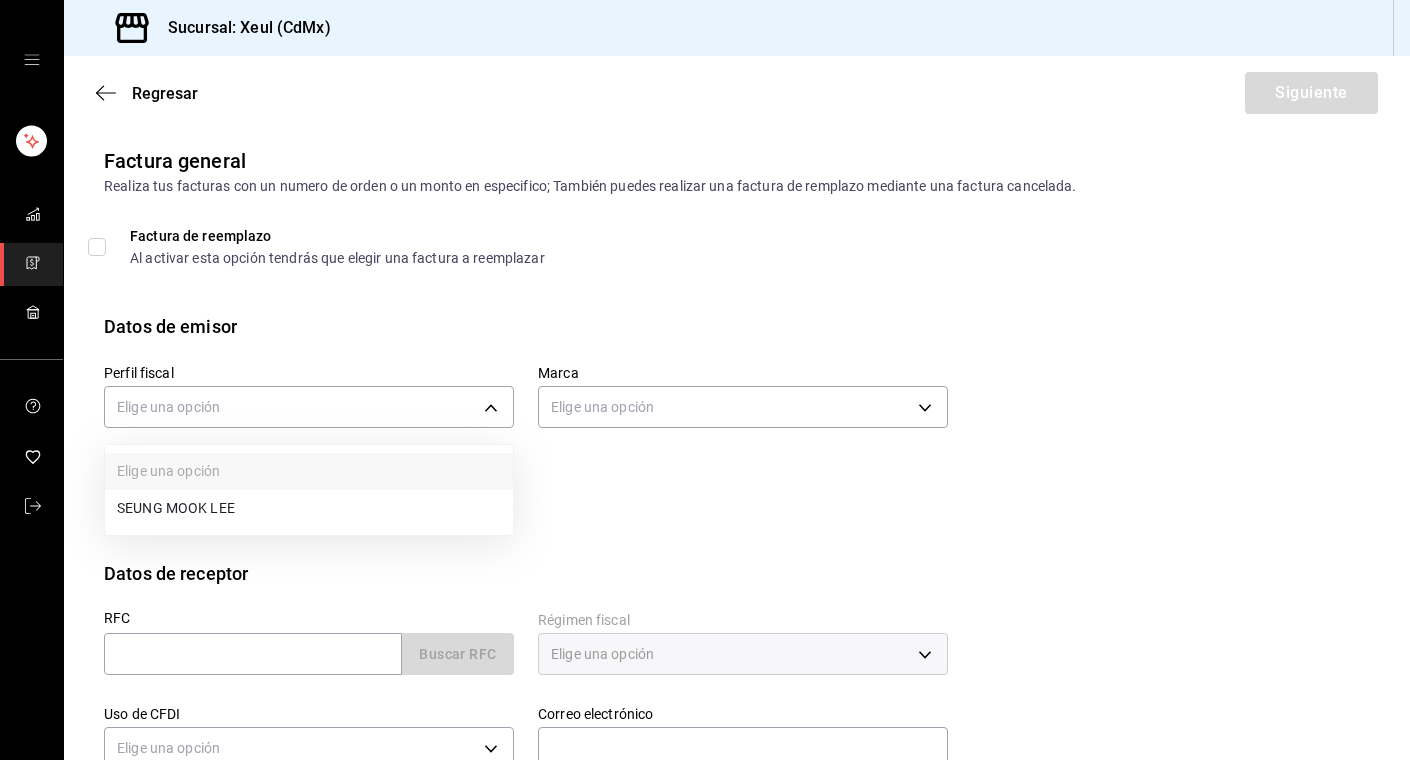 click on "SEUNG MOOK LEE" at bounding box center (309, 508) 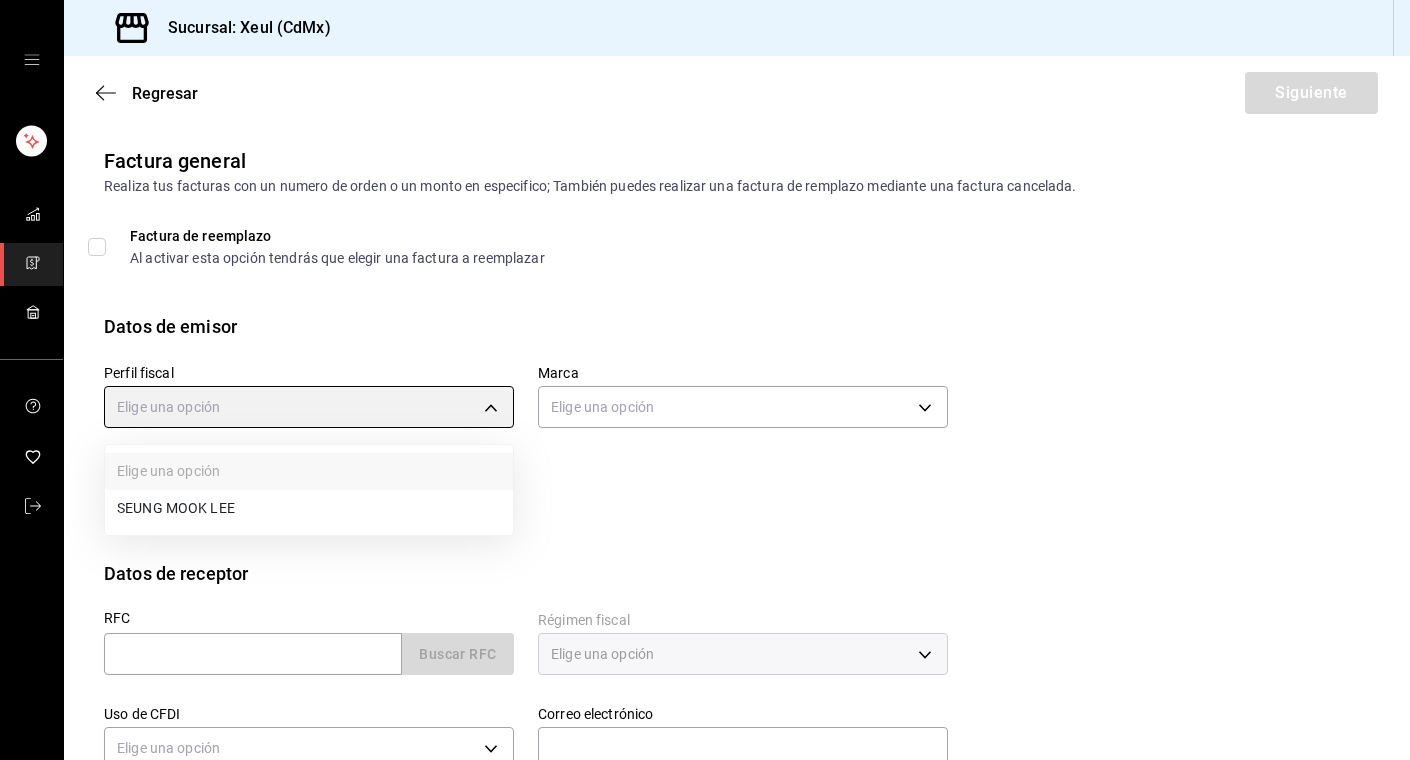 type on "554c110a-18dd-44f3-977d-186ab1f95351" 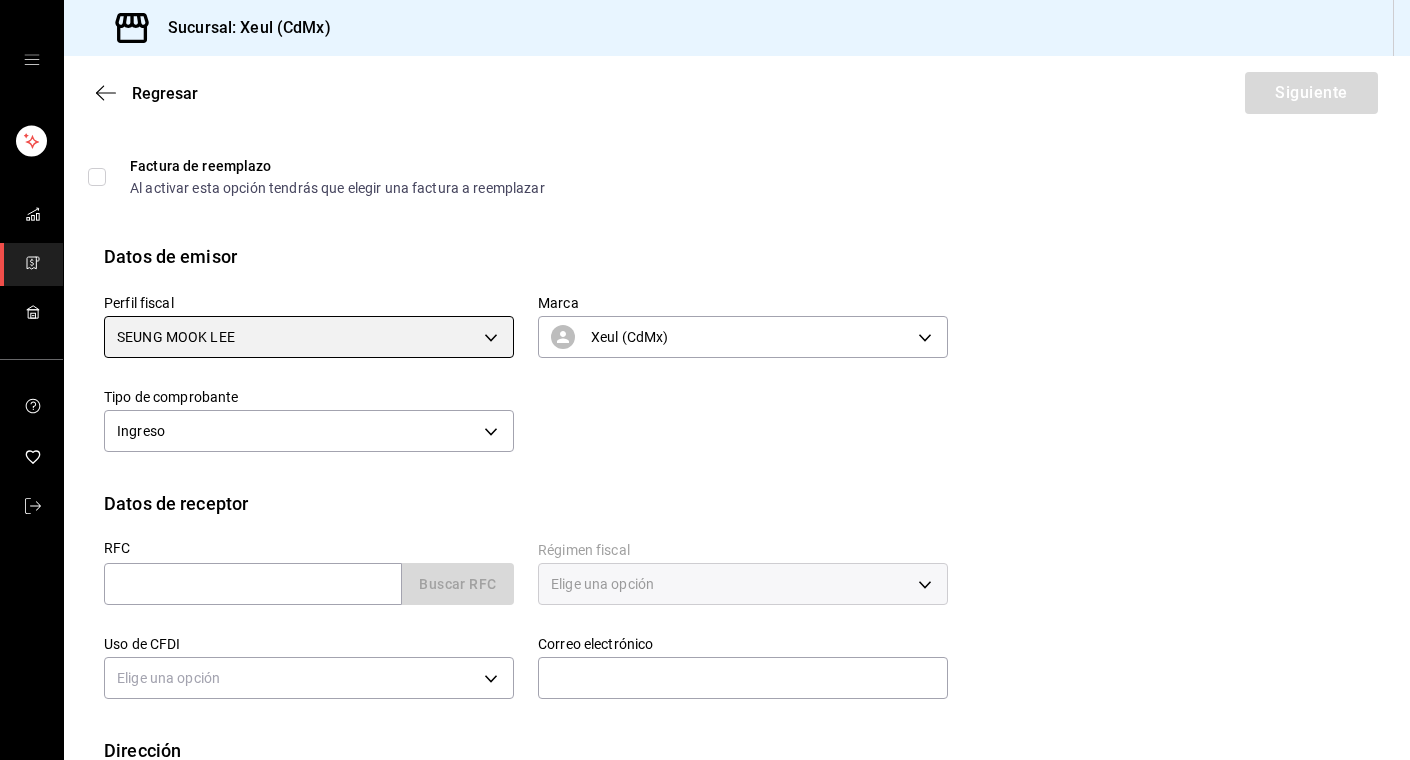 scroll, scrollTop: 88, scrollLeft: 0, axis: vertical 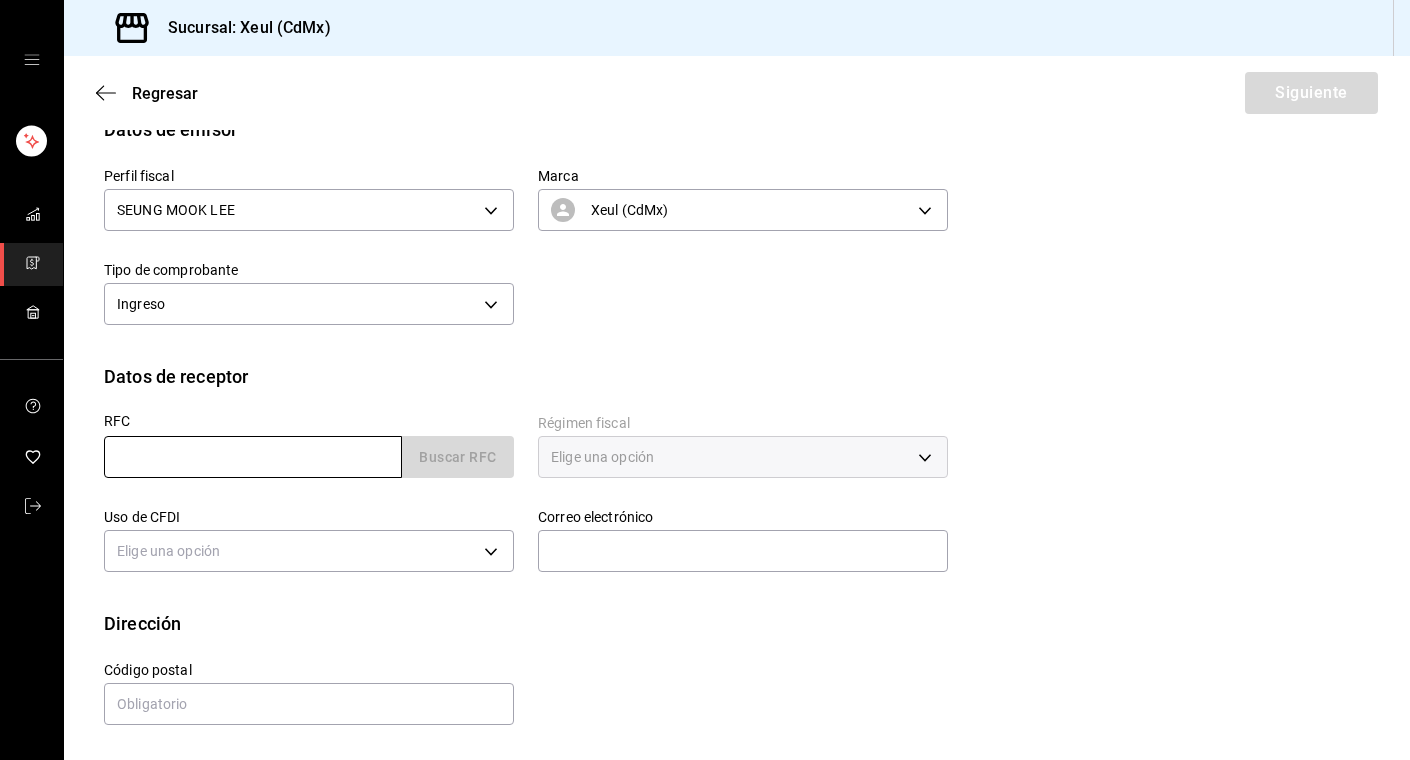 click at bounding box center [253, 457] 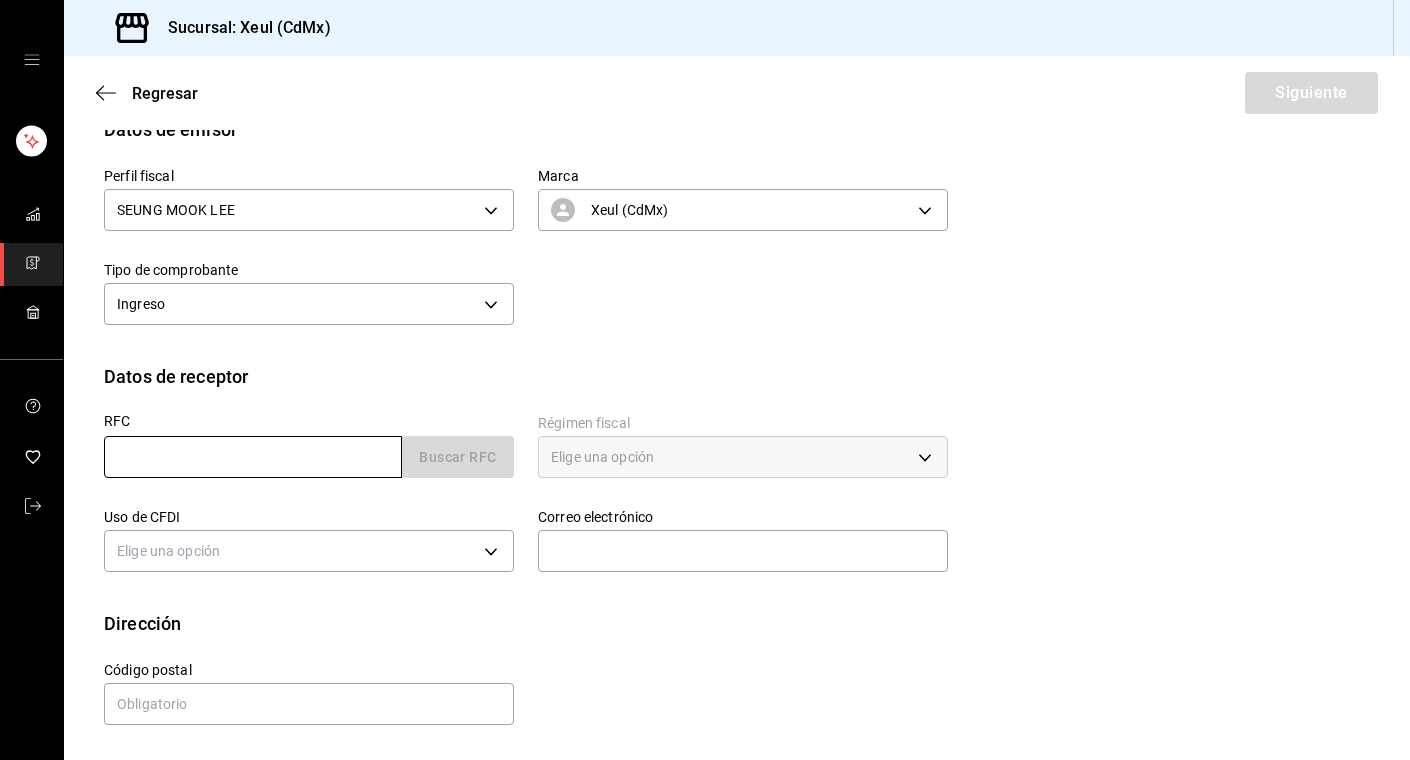 paste on "[RFC]" 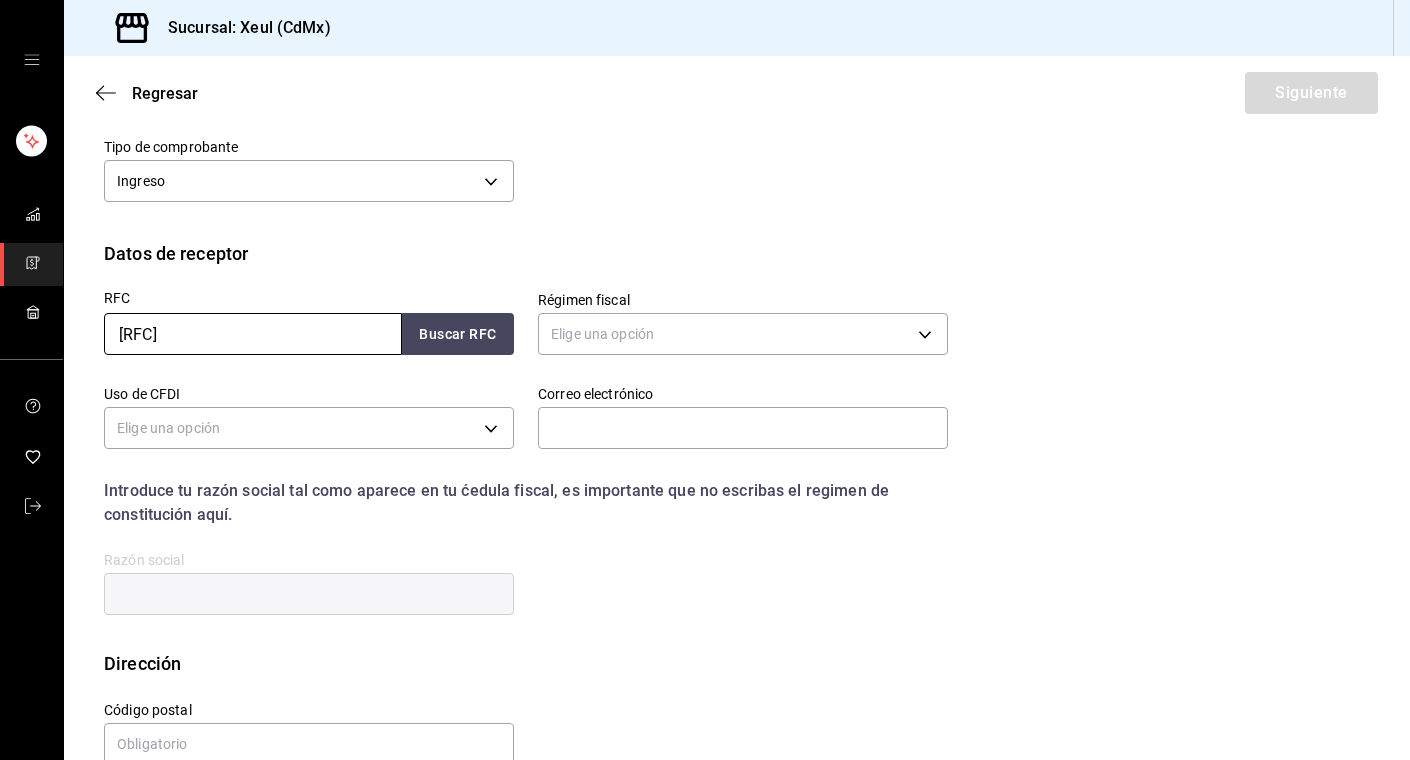 scroll, scrollTop: 322, scrollLeft: 0, axis: vertical 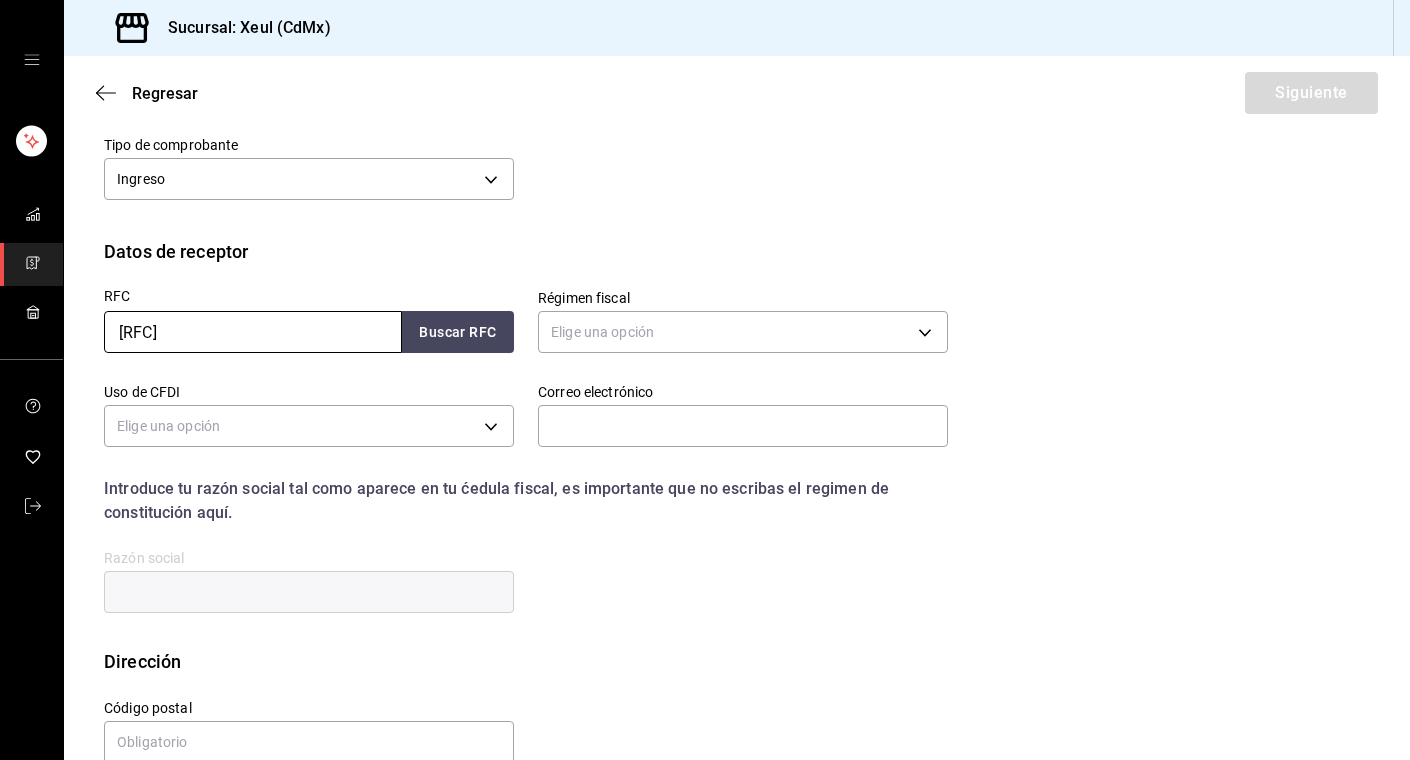 type on "[RFC]" 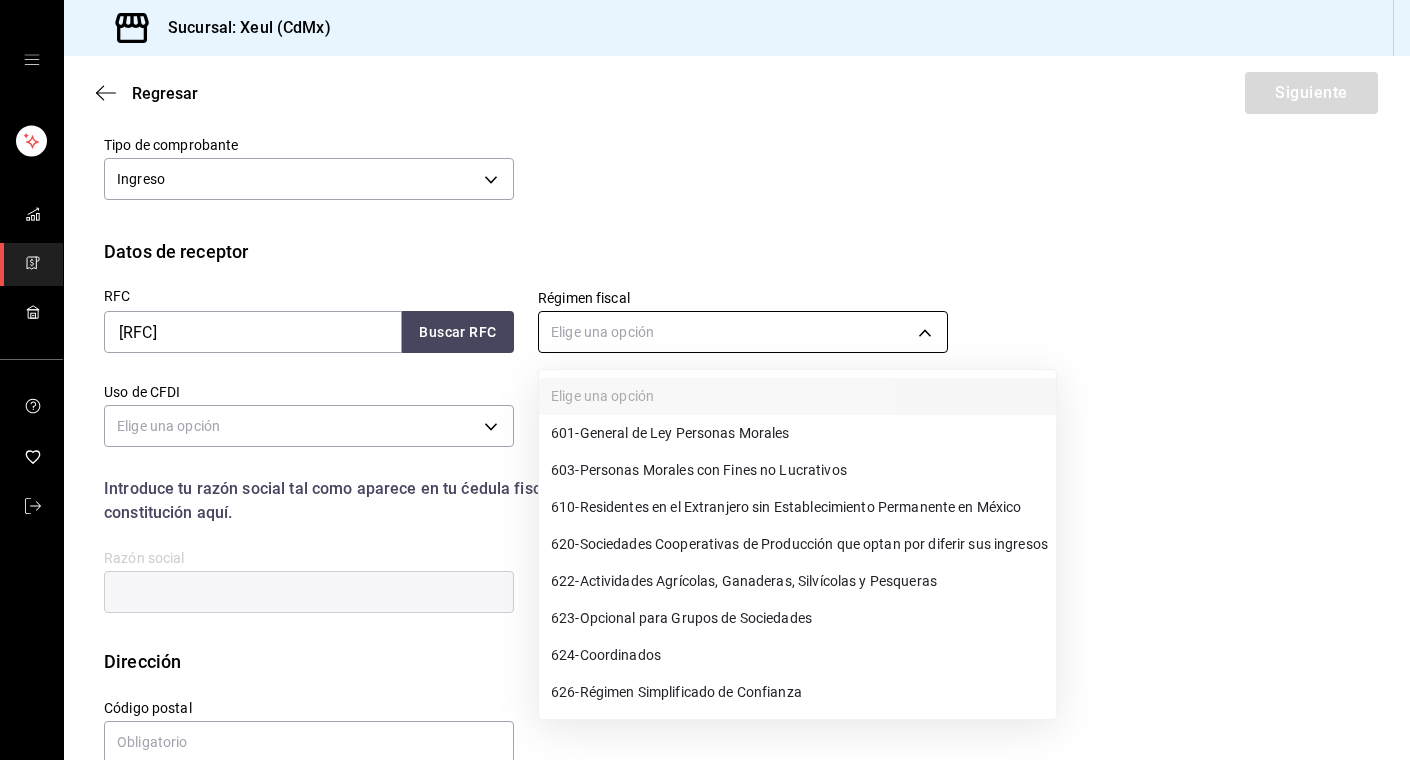 click on "Sucursal: Xeul (CdMx) Regresar Siguiente Factura general Realiza tus facturas con un numero de orden o un monto en especifico; También puedes realizar una factura de remplazo mediante una factura cancelada. Factura de reemplazo Al activar esta opción tendrás que elegir una factura a reemplazar Datos de emisor Perfil fiscal [FIRST] [LAST] Marca Xeul (CdMx) Tipo de comprobante Ingreso I Datos de receptor RFC [RFC] Buscar RFC Régimen fiscal Elige una opción Uso de CFDI Elige una opción Correo electrónico Introduce tu razón social tal como aparece en tu ćedula fiscal, es importante que no escribas el regimen de constitución aquí. company Razón social Dirección Calle # exterior # interior Código postal Estado ​ Municipio ​ Colonia ​ GANA 1 MES GRATIS EN TU SUSCRIPCIÓN AQUÍ Visitar centro de ayuda [PHONE] [EMAIL] Visitar centro de ayuda [PHONE] [EMAIL] 601  -  603" at bounding box center [705, 380] 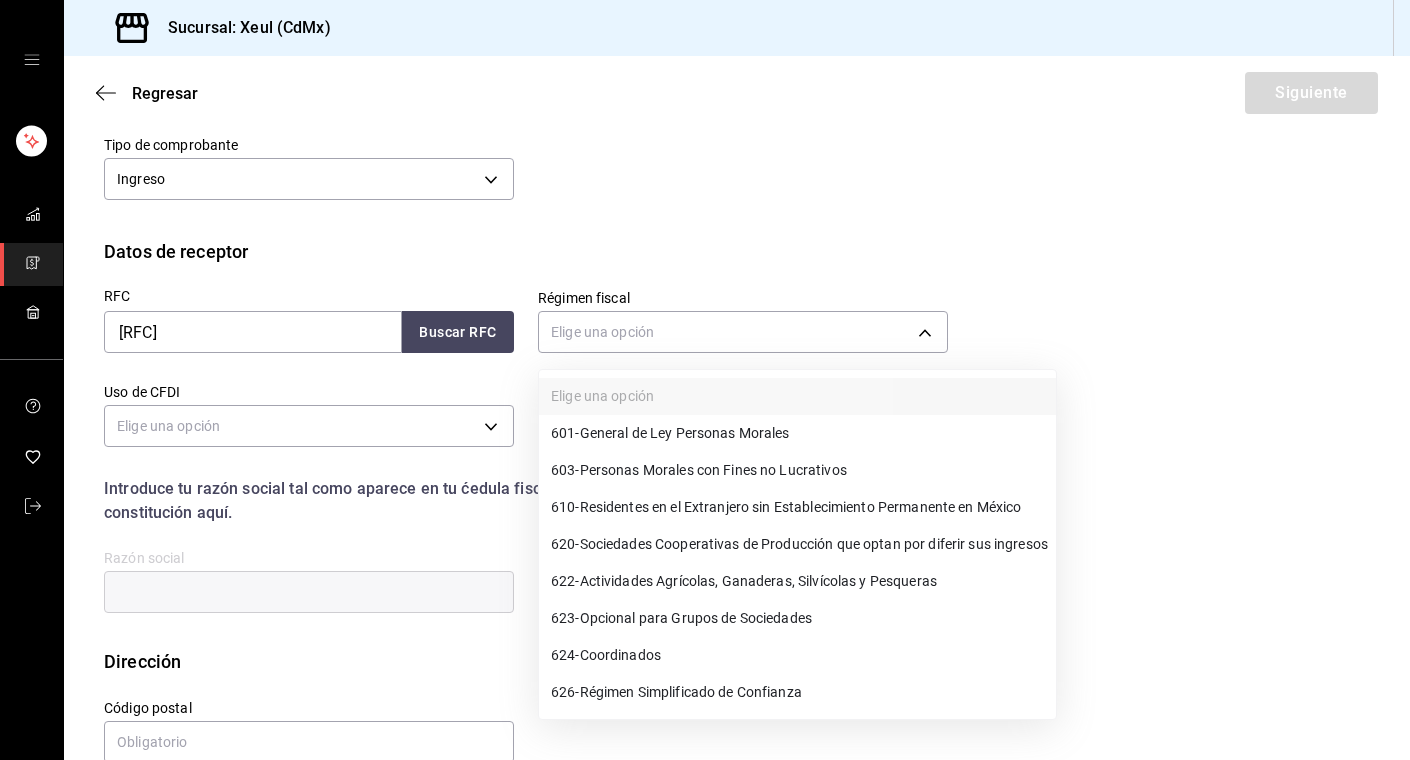 click on "601  -  General de Ley Personas Morales" at bounding box center [670, 433] 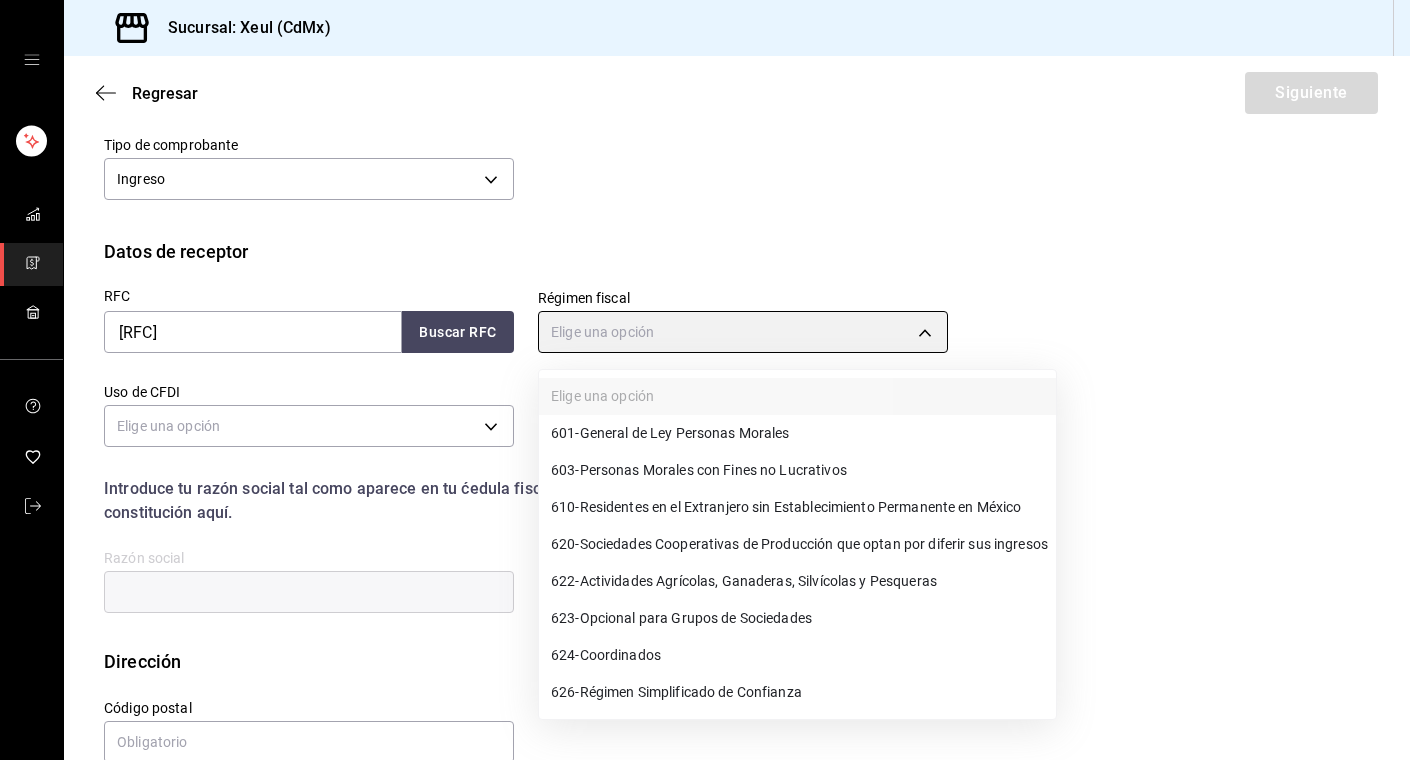 type on "601" 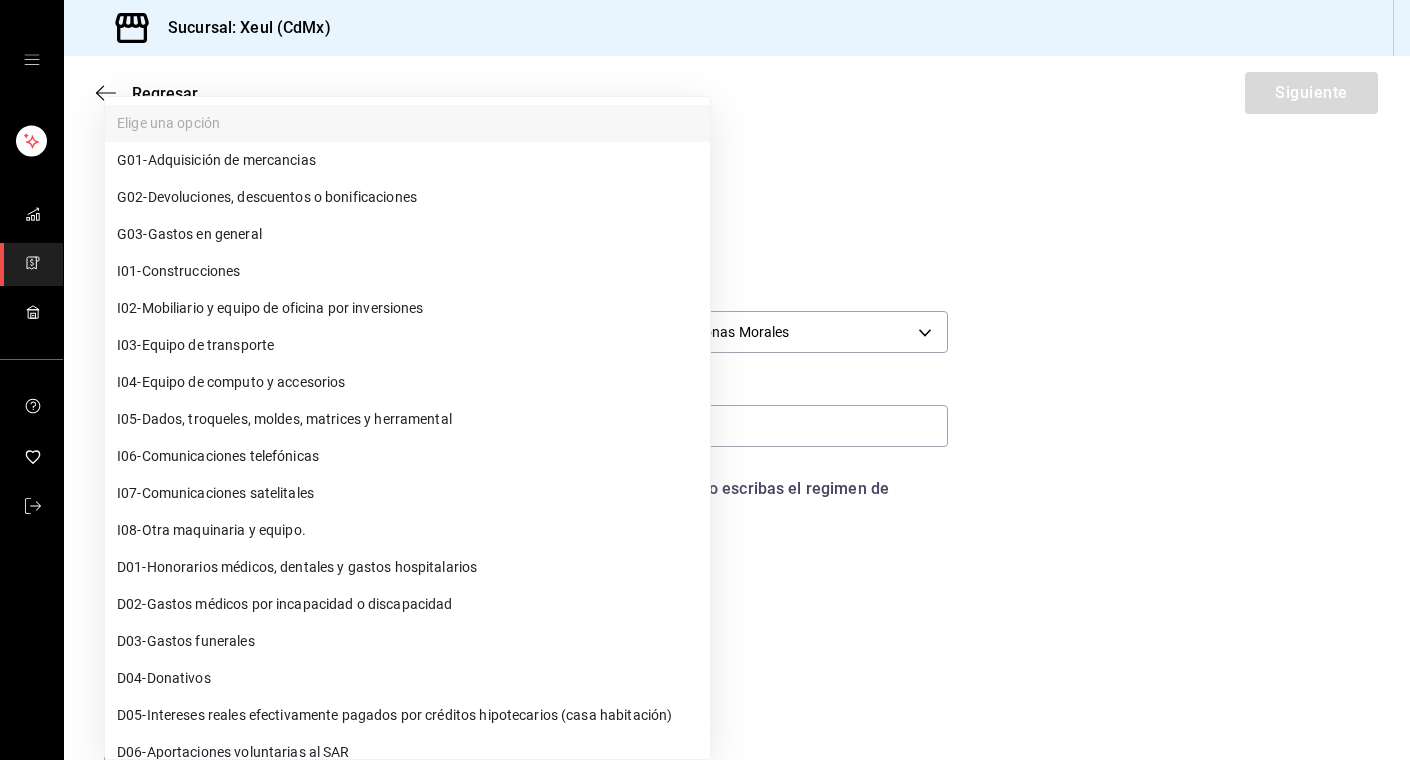 click on "Sucursal: Xeul (CdMx) Regresar Siguiente Factura general Realiza tus facturas con un numero de orden o un monto en especifico; También puedes realizar una factura de remplazo mediante una factura cancelada. Factura de reemplazo Al activar esta opción tendrás que elegir una factura a reemplazar Datos de emisor Perfil fiscal [FIRST] [LAST] Marca Xeul (CdMx) Tipo de comprobante Ingreso I Datos de receptor RFC [RFC] Buscar RFC Régimen fiscal 601  -  General de Ley Personas Morales 601 Uso de CFDI Elige una opción Correo electrónico Introduce tu razón social tal como aparece en tu ćedula fiscal, es importante que no escribas el regimen de constitución aquí. company Razón social Dirección Calle # exterior # interior Código postal Estado ​ Municipio ​ Colonia ​ GANA 1 MES GRATIS EN TU SUSCRIPCIÓN AQUÍ Visitar centro de ayuda [PHONE] [EMAIL] Visitar centro de ayuda [PHONE] G01  -  G02" at bounding box center [705, 380] 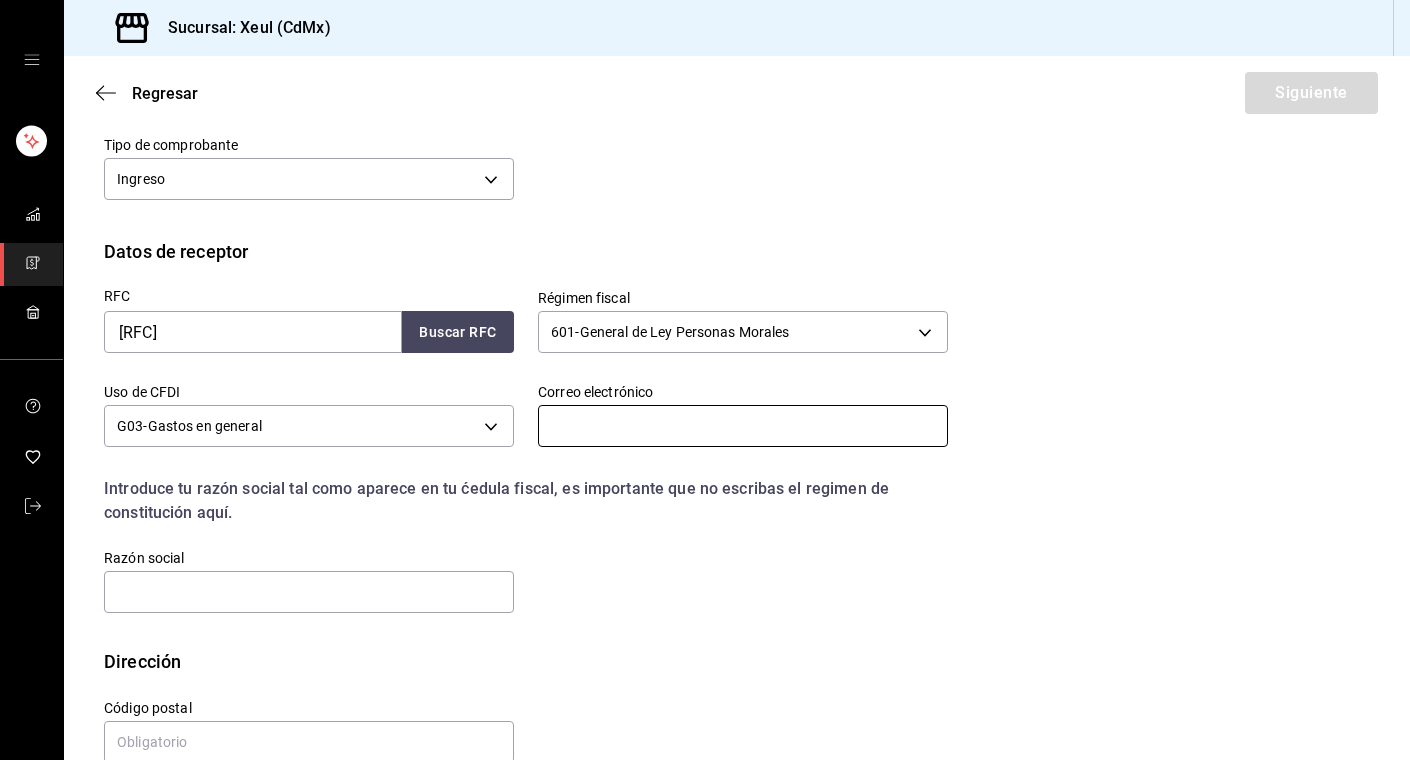 click at bounding box center (743, 426) 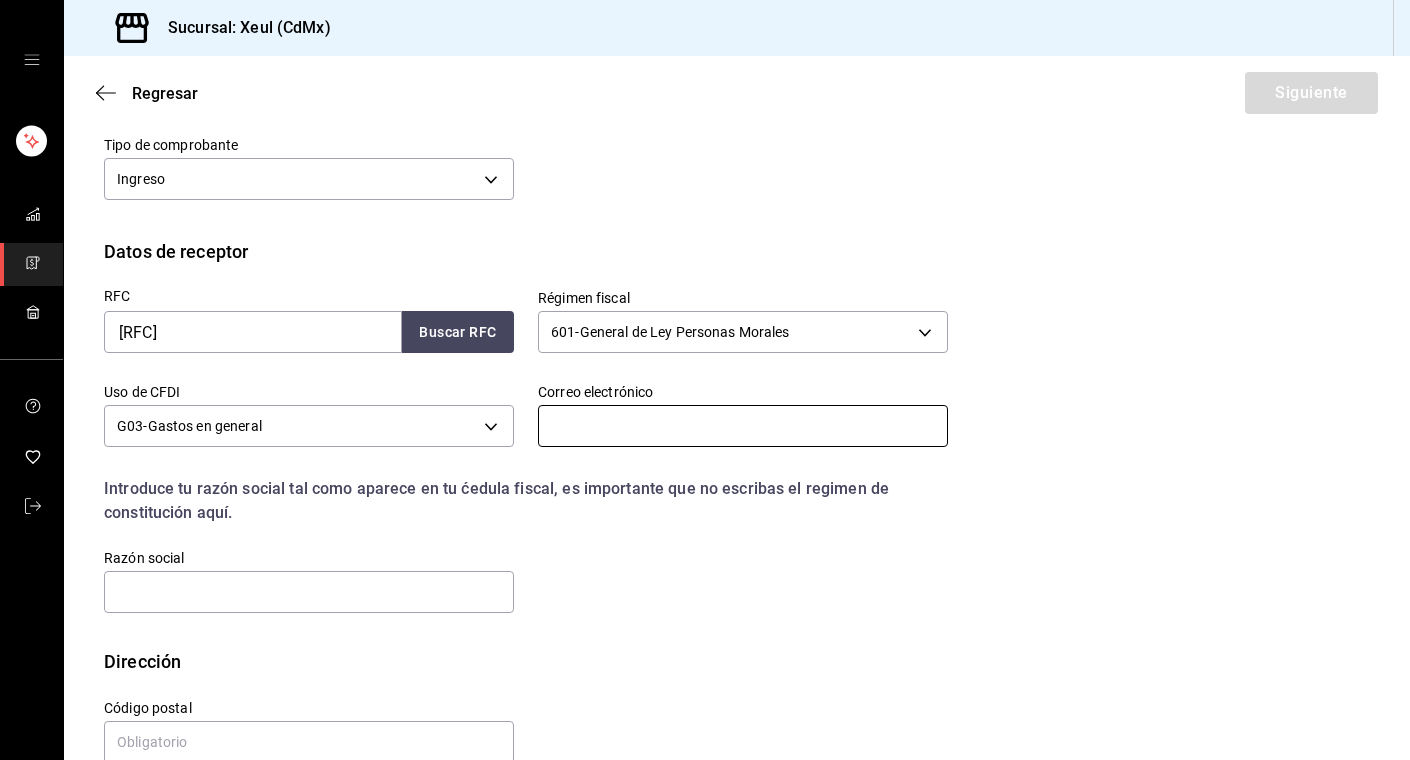 paste on "[EMAIL]" 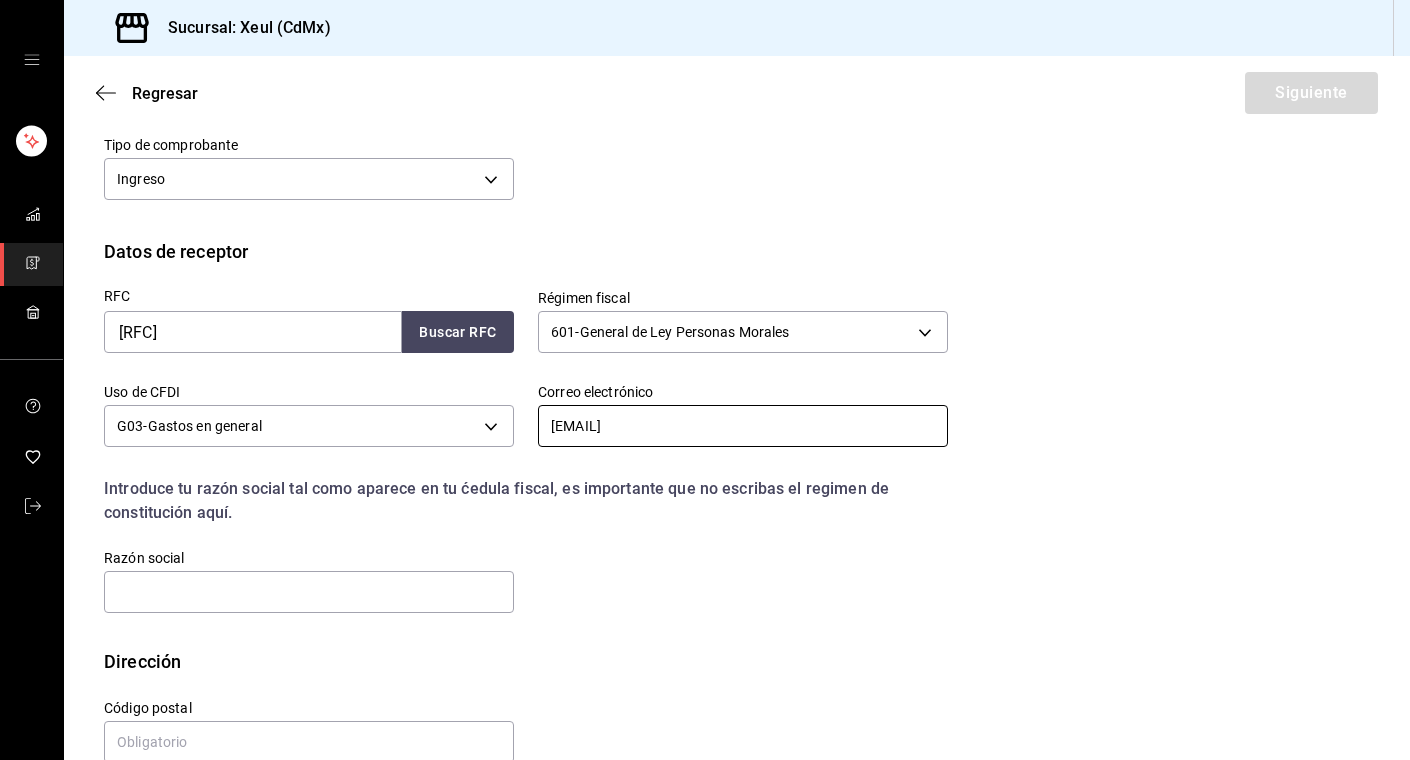 scroll, scrollTop: 360, scrollLeft: 0, axis: vertical 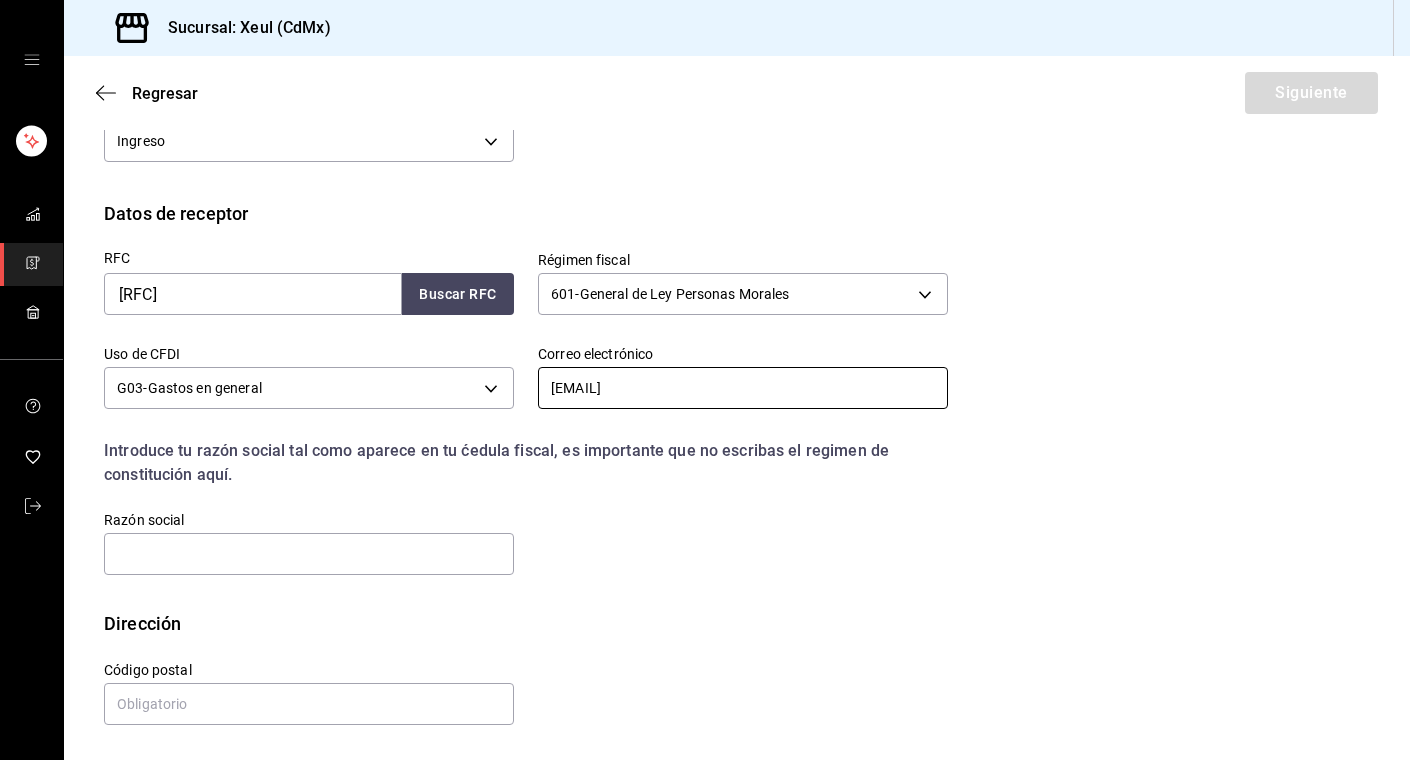 type on "[EMAIL]" 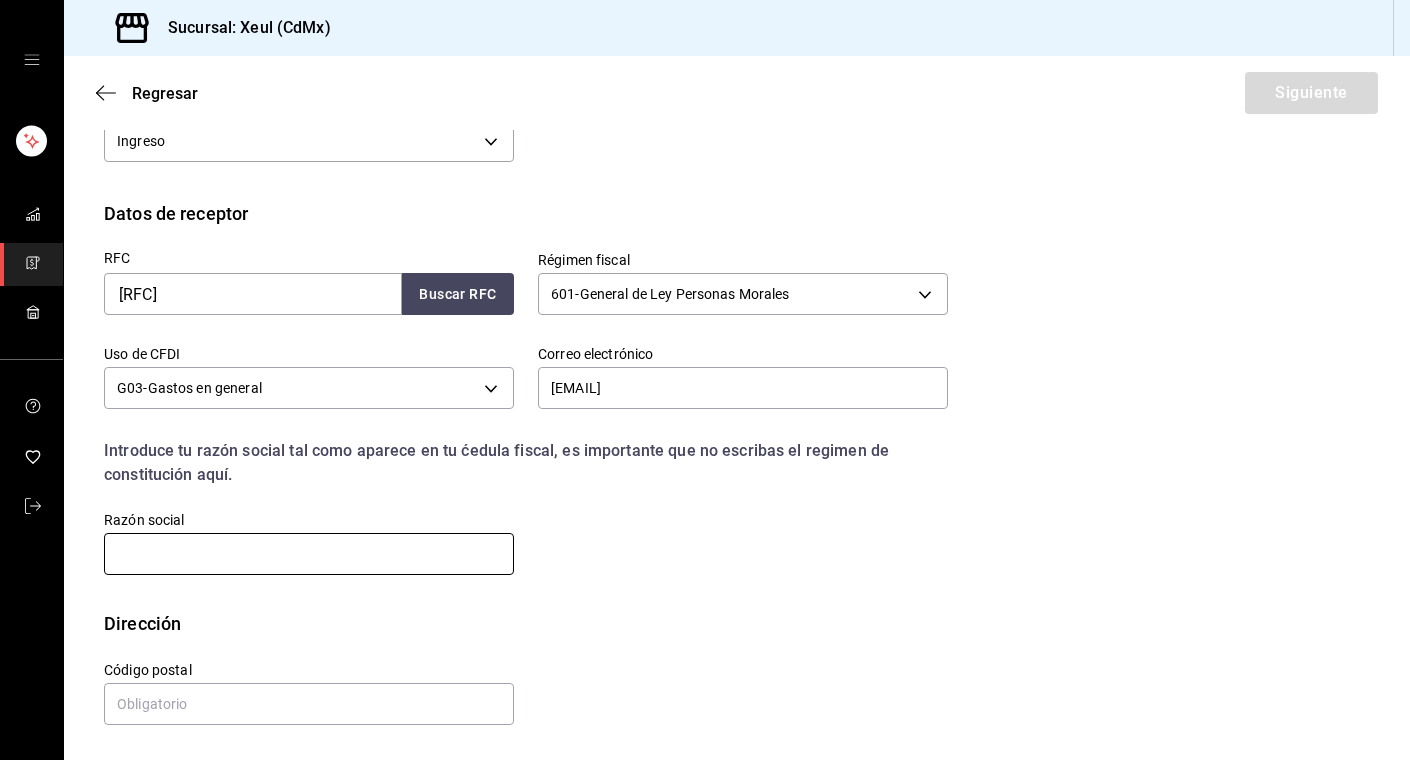click at bounding box center (309, 554) 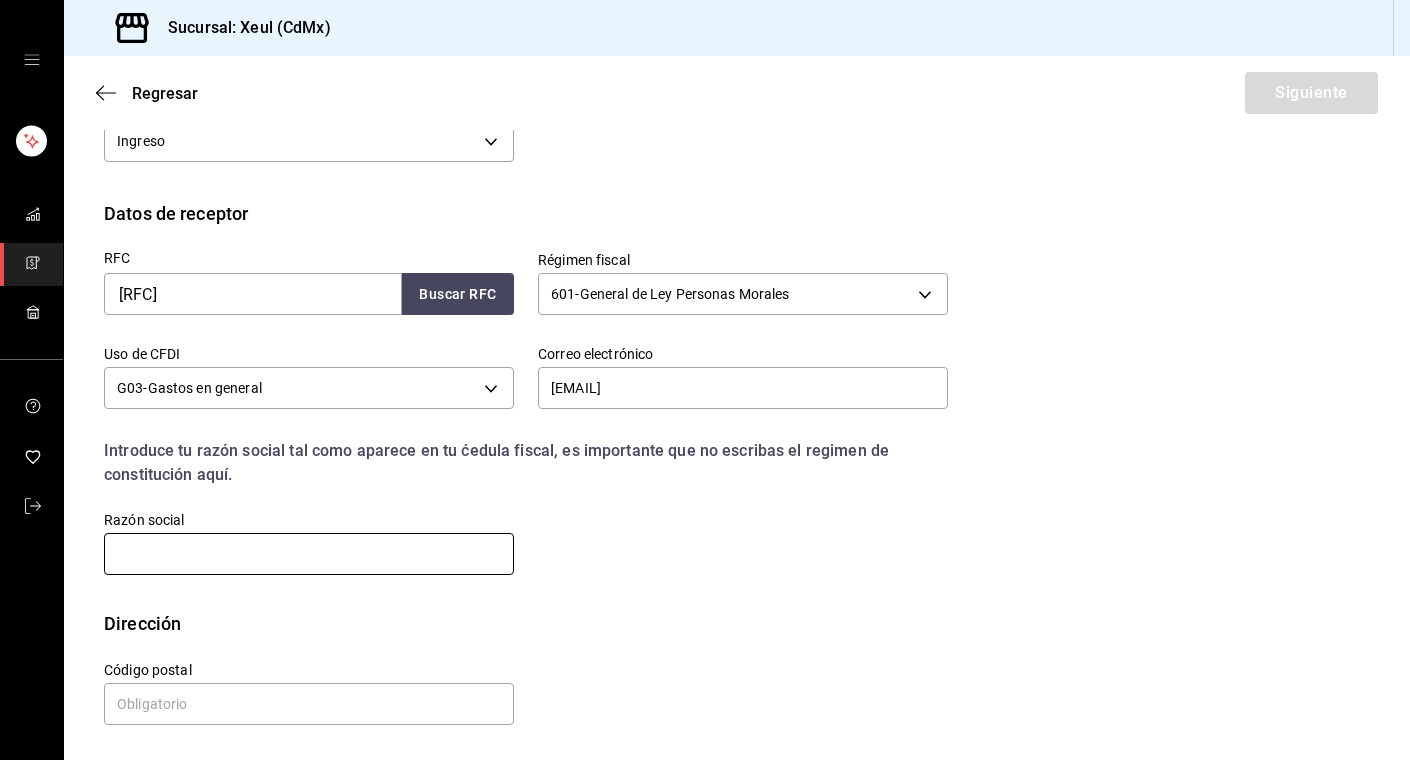 paste on "CULTURAL CARE MEXICO" 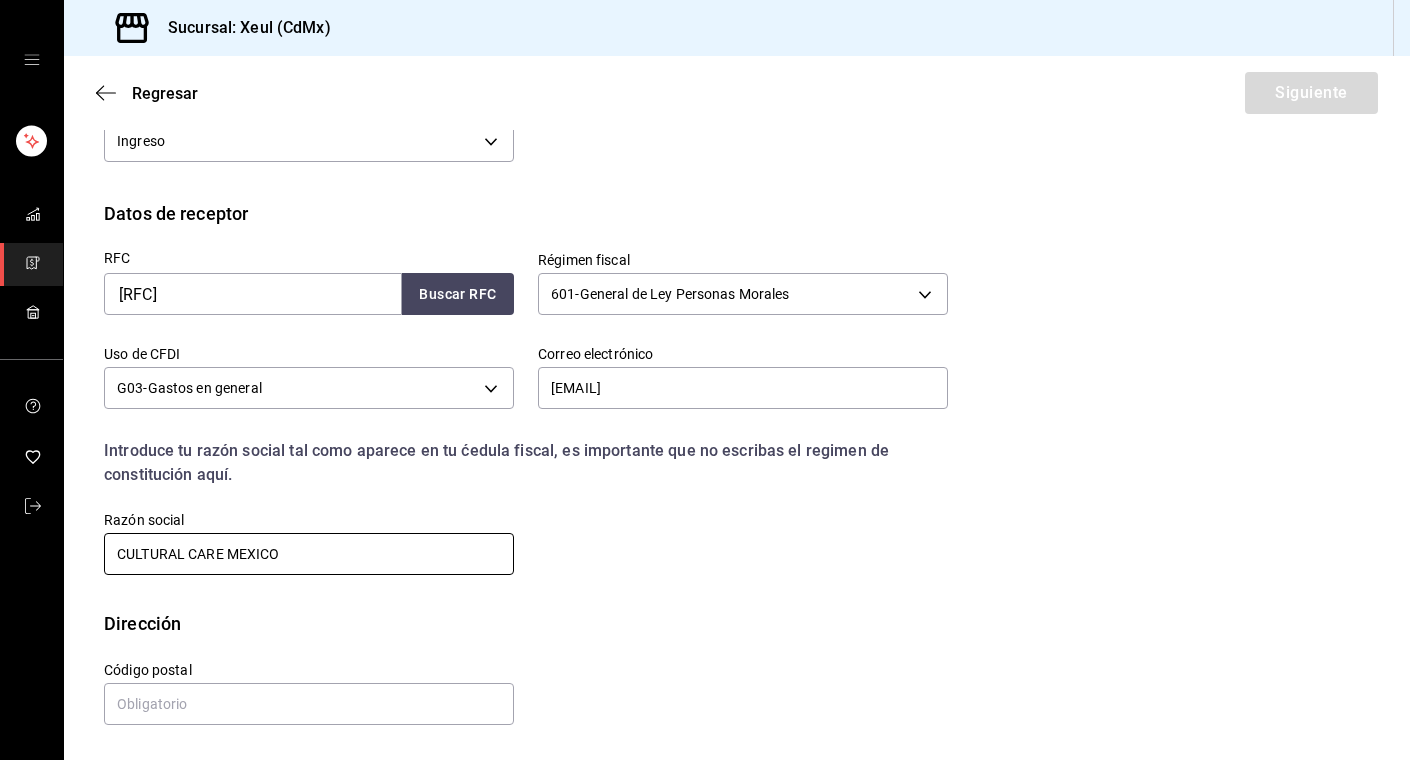 type on "CULTURAL CARE MEXICO" 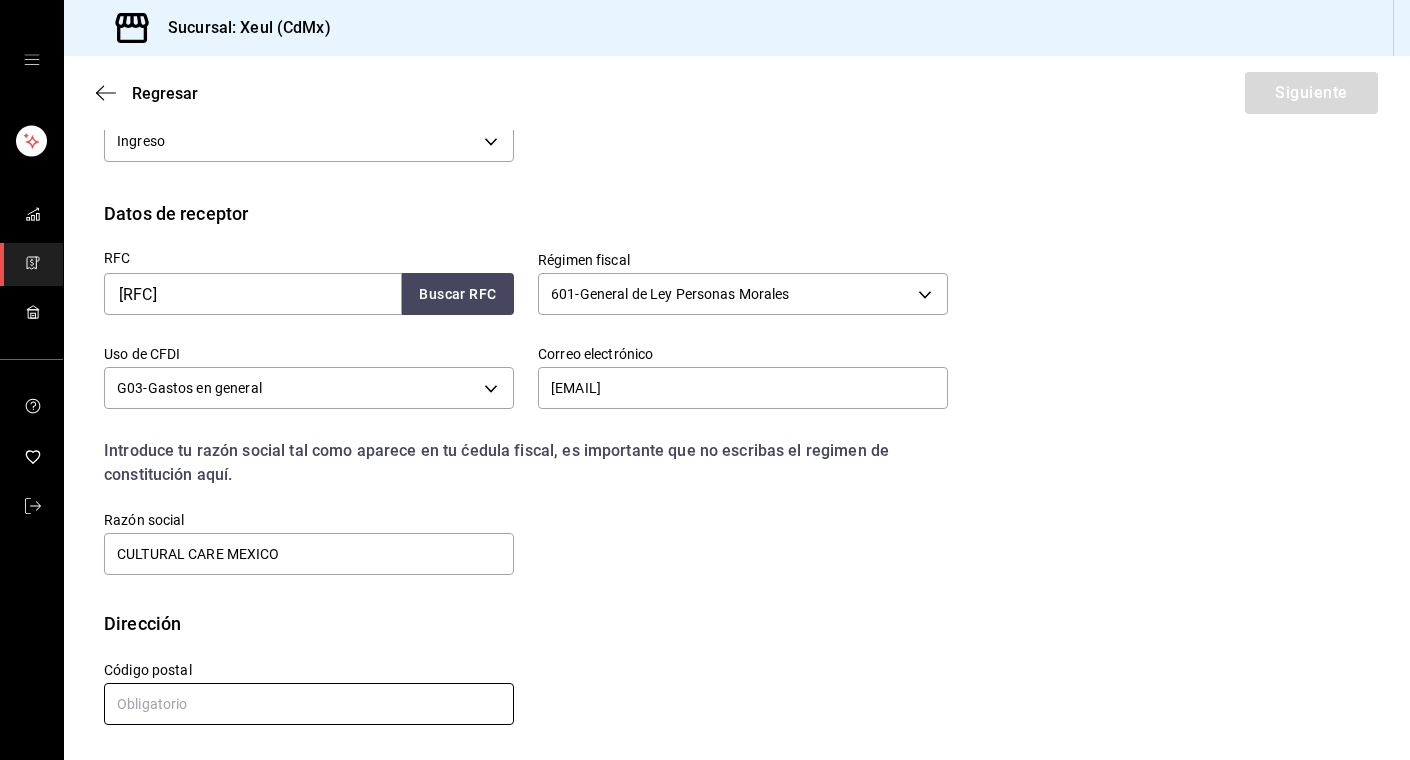 click at bounding box center [309, 704] 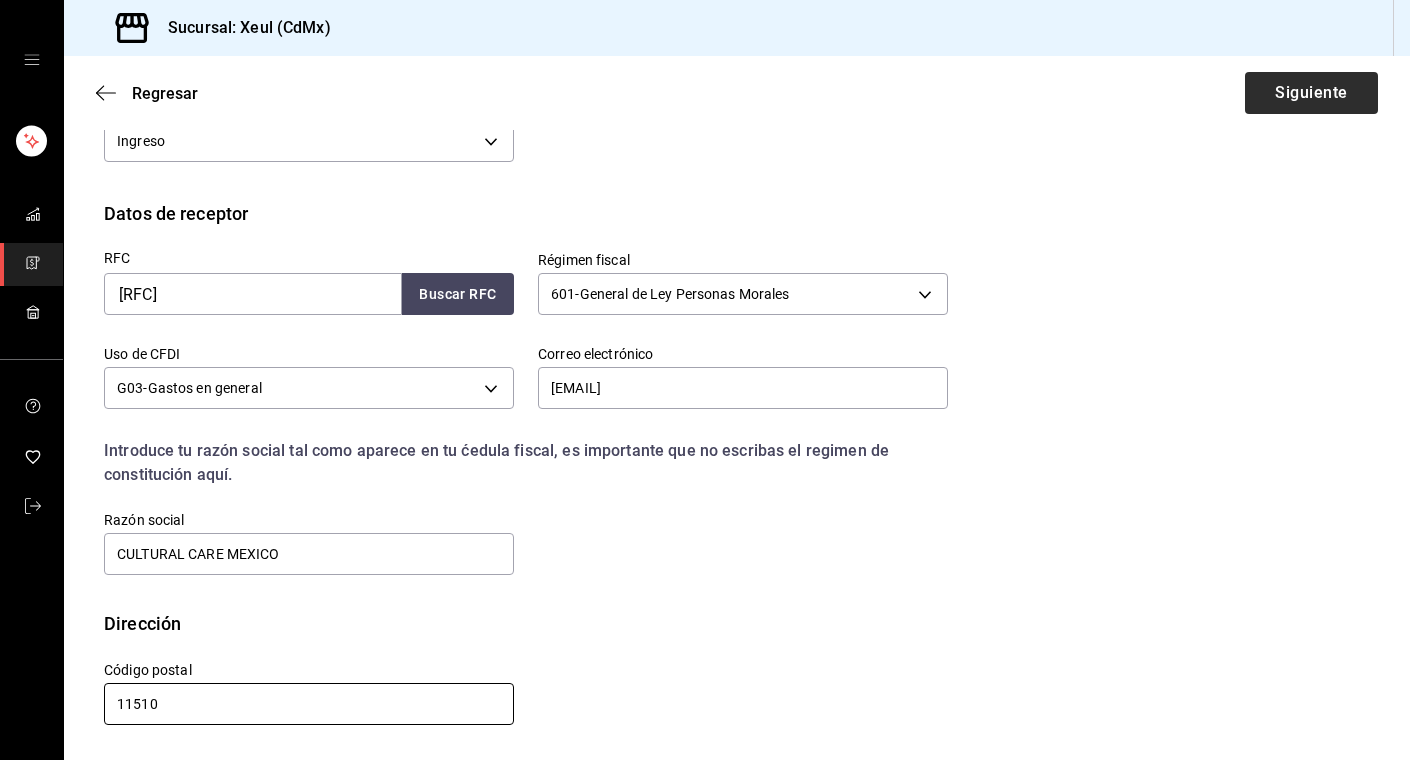 type on "11510" 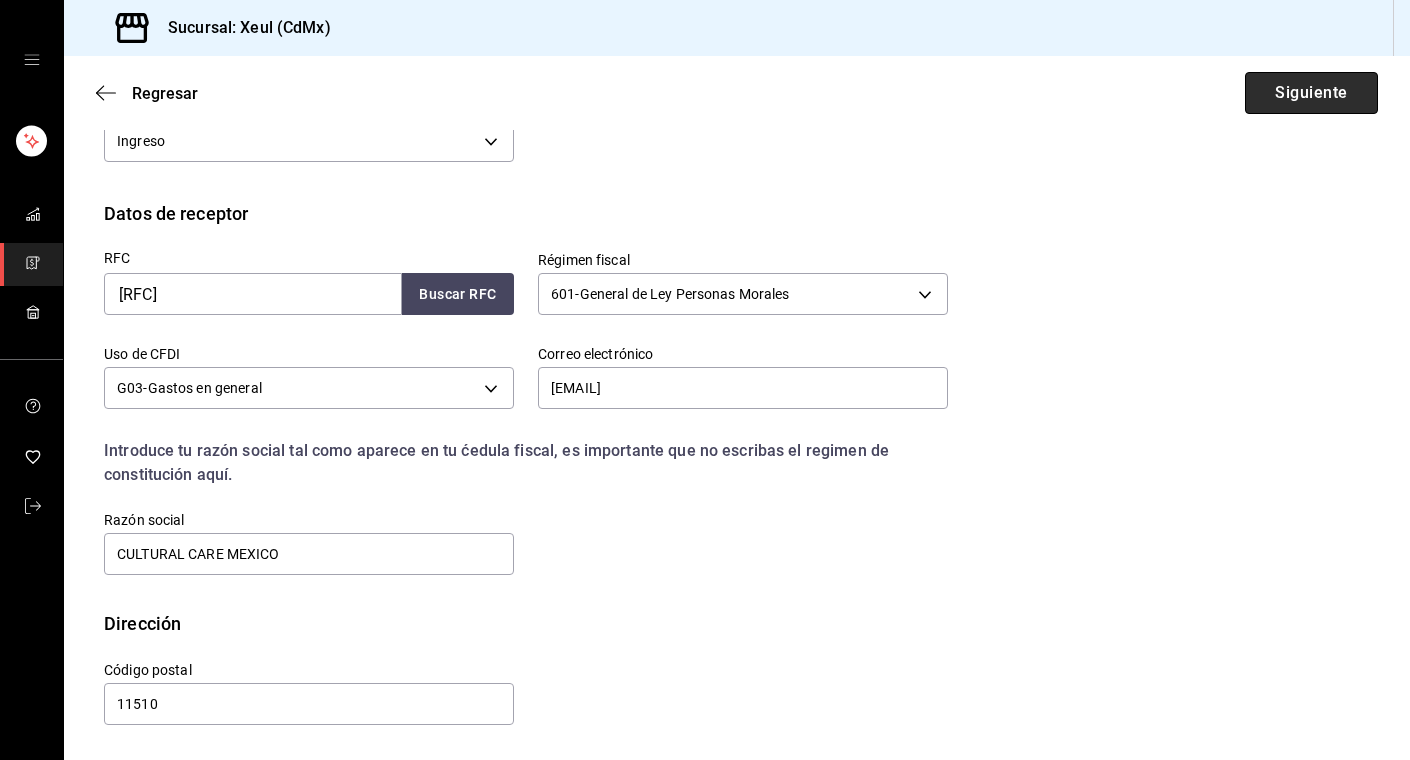 click on "Siguiente" at bounding box center [1311, 93] 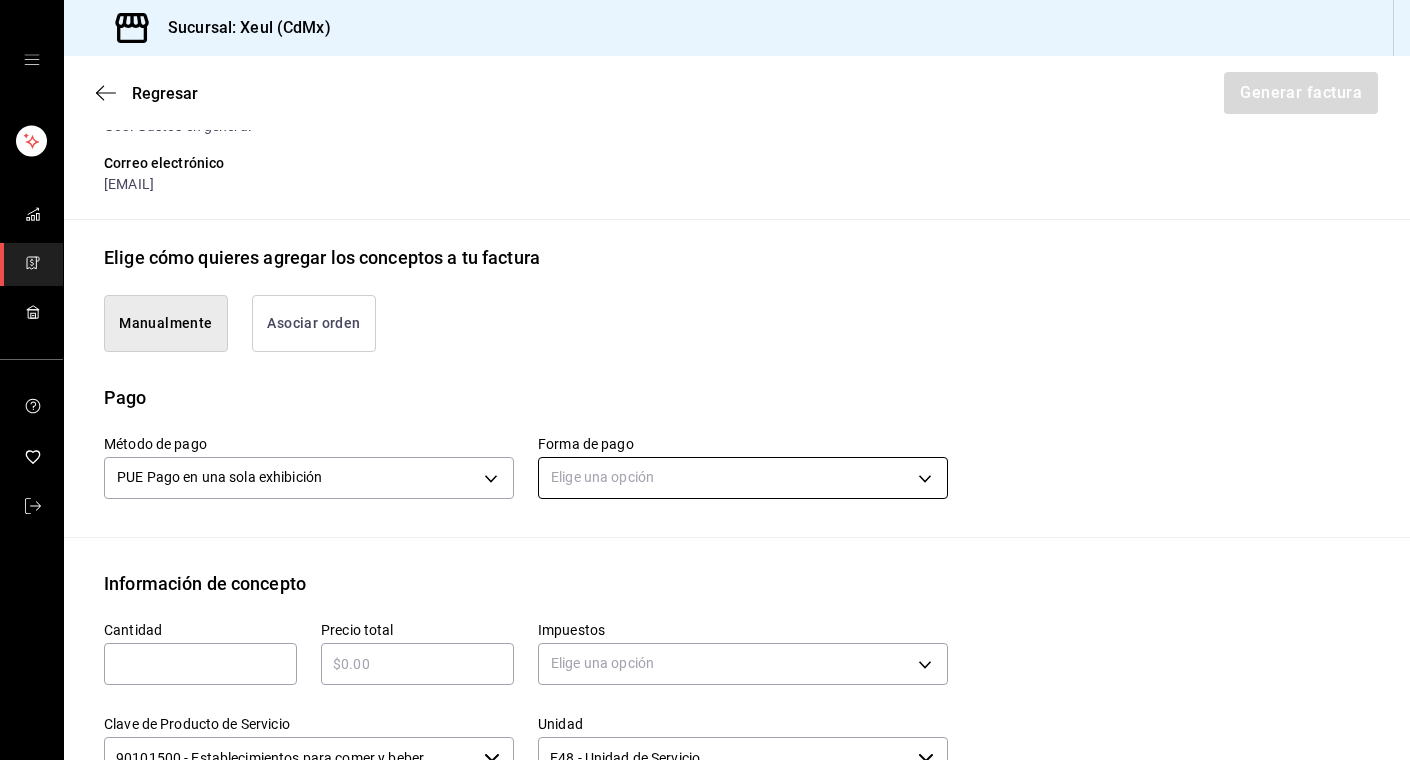 scroll, scrollTop: 536, scrollLeft: 0, axis: vertical 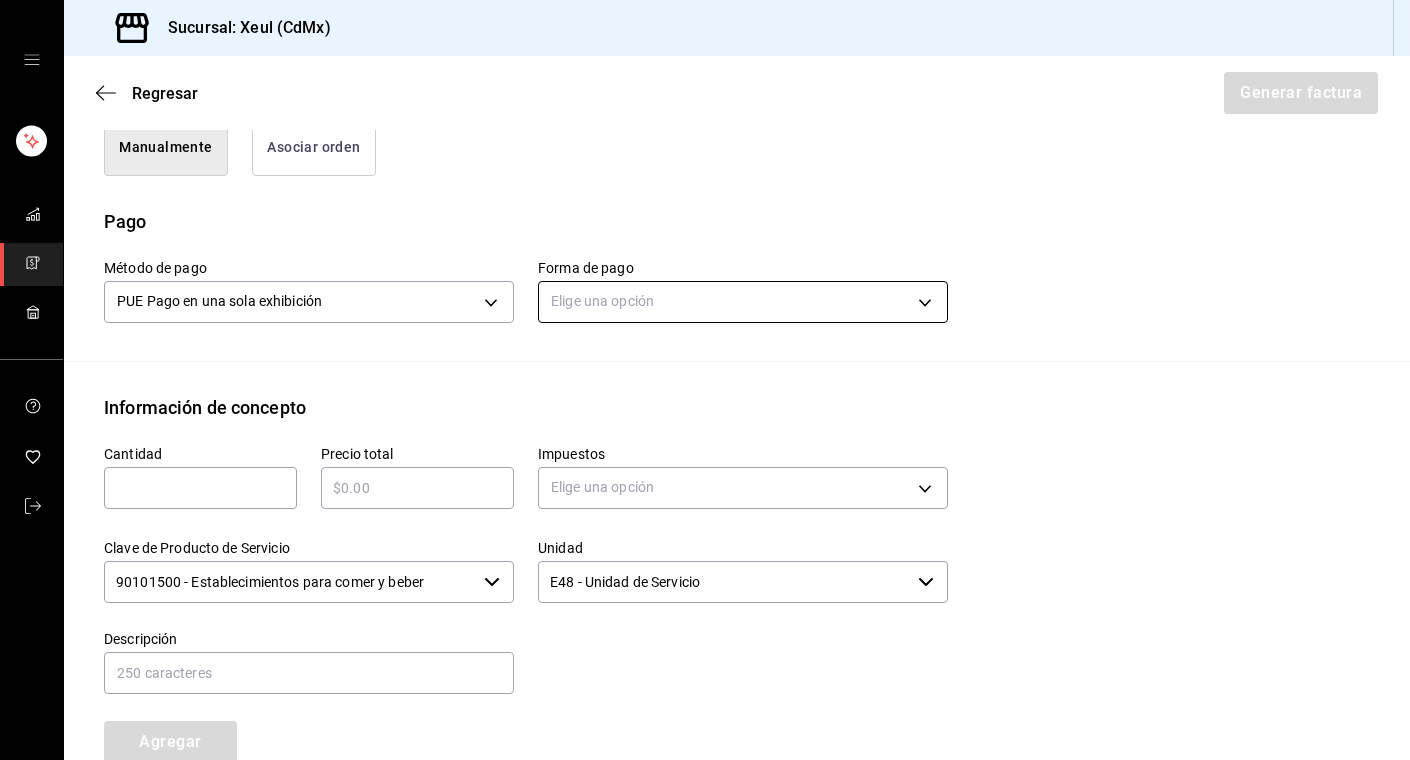 click on "Sucursal: Xeul (CdMx) Regresar Generar factura Emisor Perfil fiscal [FIRST] [LAST] Tipo de comprobante Ingreso Receptor Nombre / Razón social CULTURAL CARE MEXICO RFC Receptor [RFC] Régimen fiscal General de Ley Personas Morales Uso de CFDI G03: Gastos en general Correo electrónico [EMAIL] Elige cómo quieres agregar los conceptos a tu factura Manualmente Asociar orden Pago Método de pago PUE   Pago en una sola exhibición PUE Forma de pago Elige una opción Información de concepto Cantidad ​ Precio total ​ Impuestos Elige una opción Clave de Producto de Servicio 90101500 - Establecimientos para comer y beber ​ Unidad E48 - Unidad de Servicio ​ Descripción Agregar IVA Total $0.00 IEPS Total $0.00 Subtotal $0.00 Total $0.00 Orden Cantidad Clave Unidad Monto Impuesto Subtotal Total GANA 1 MES GRATIS EN TU SUSCRIPCIÓN AQUÍ Visitar centro de ayuda [PHONE] [EMAIL] Visitar centro de ayuda [PHONE] [EMAIL]" at bounding box center (705, 380) 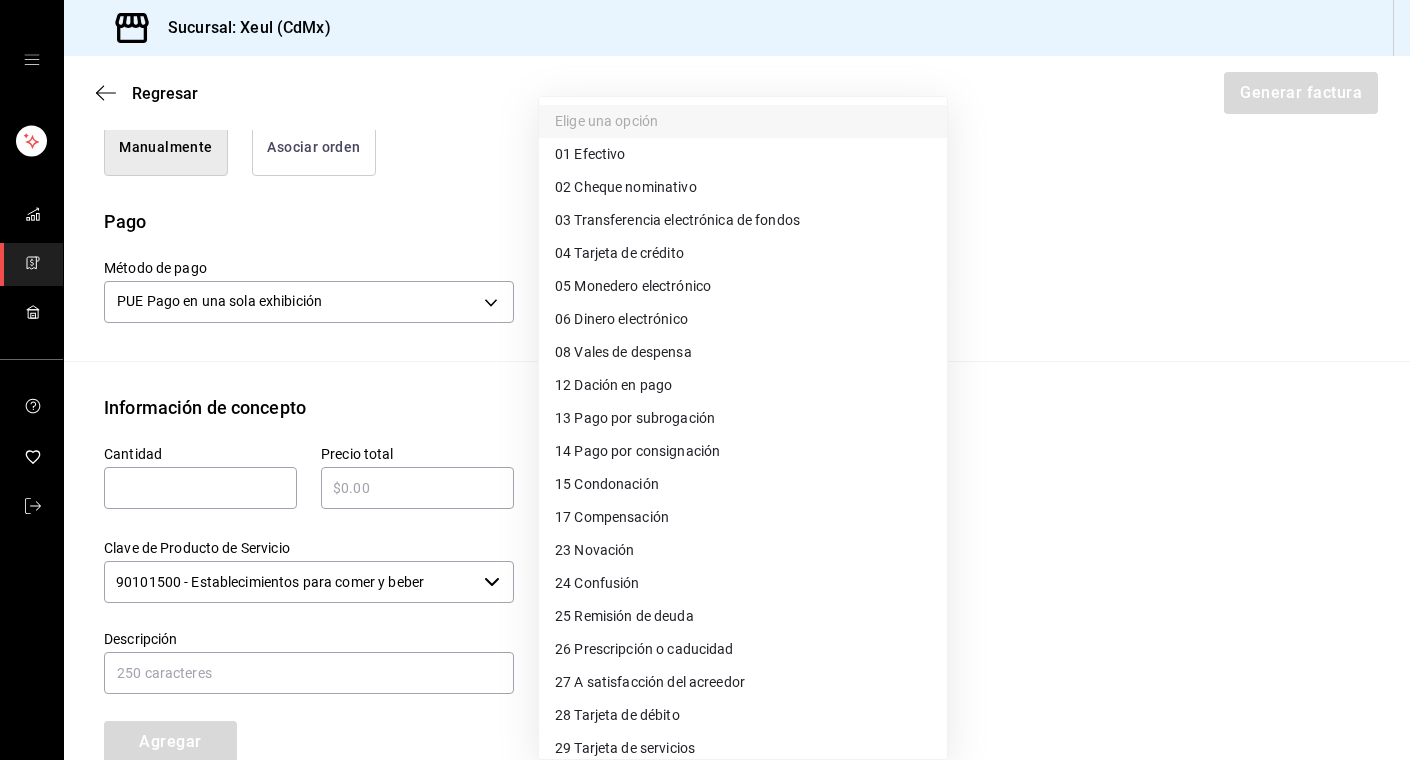 click on "28   Tarjeta de débito" at bounding box center (617, 715) 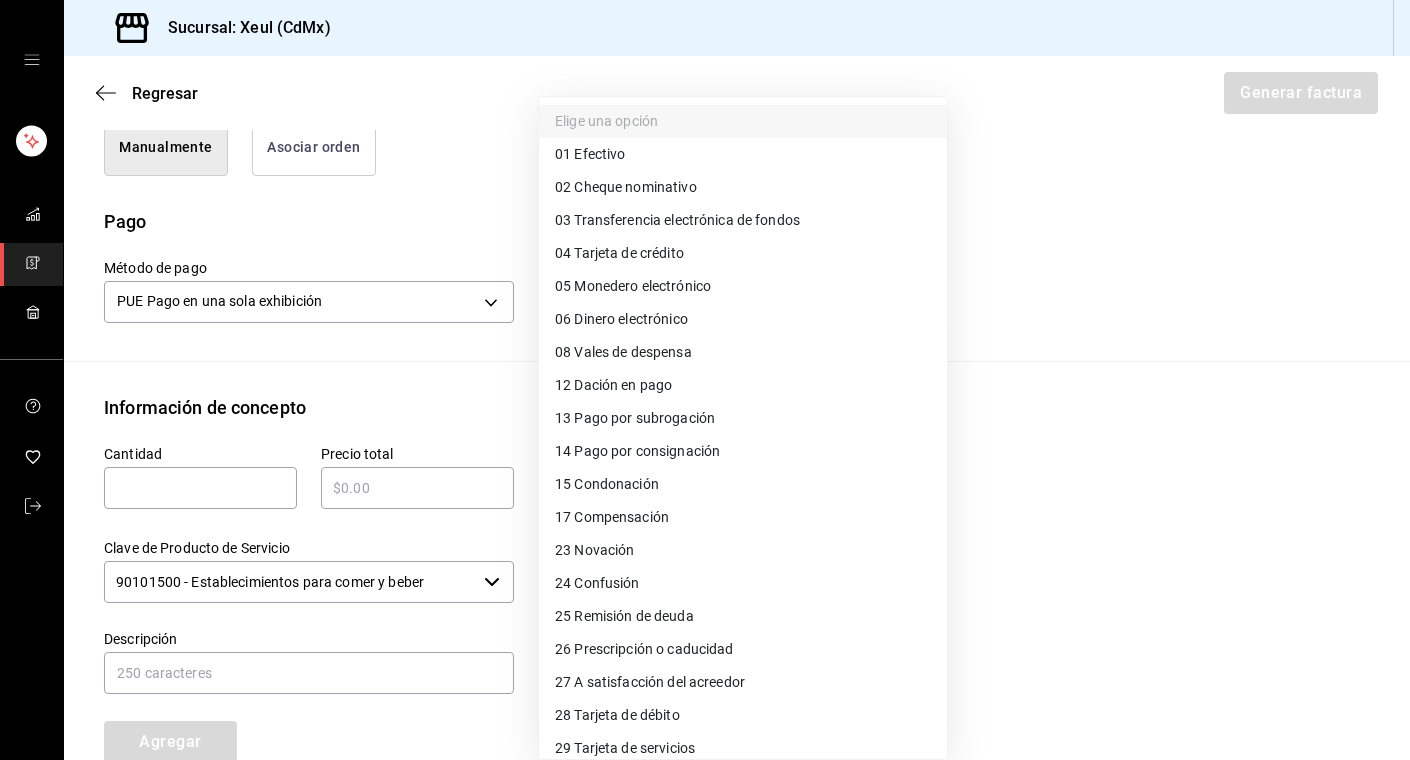 type on "28" 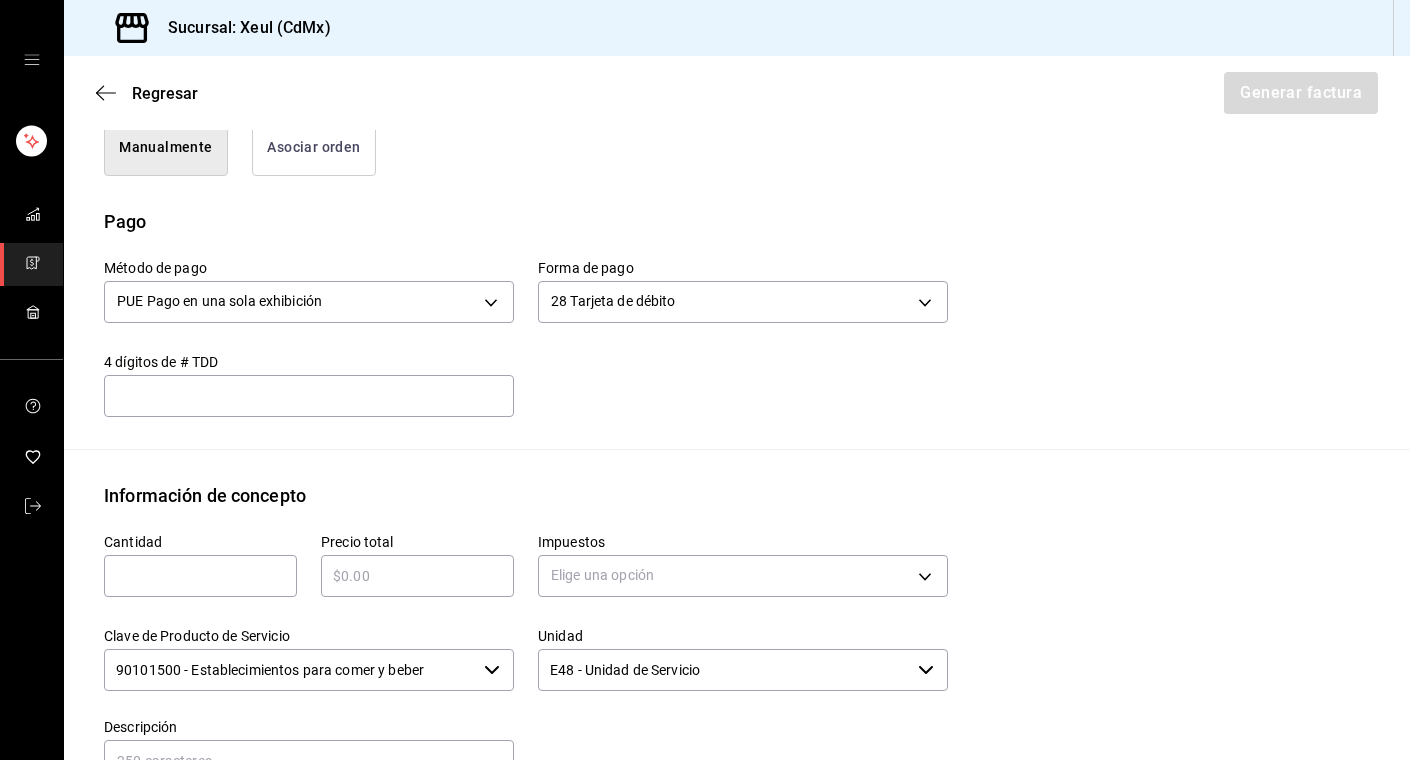 click at bounding box center (200, 576) 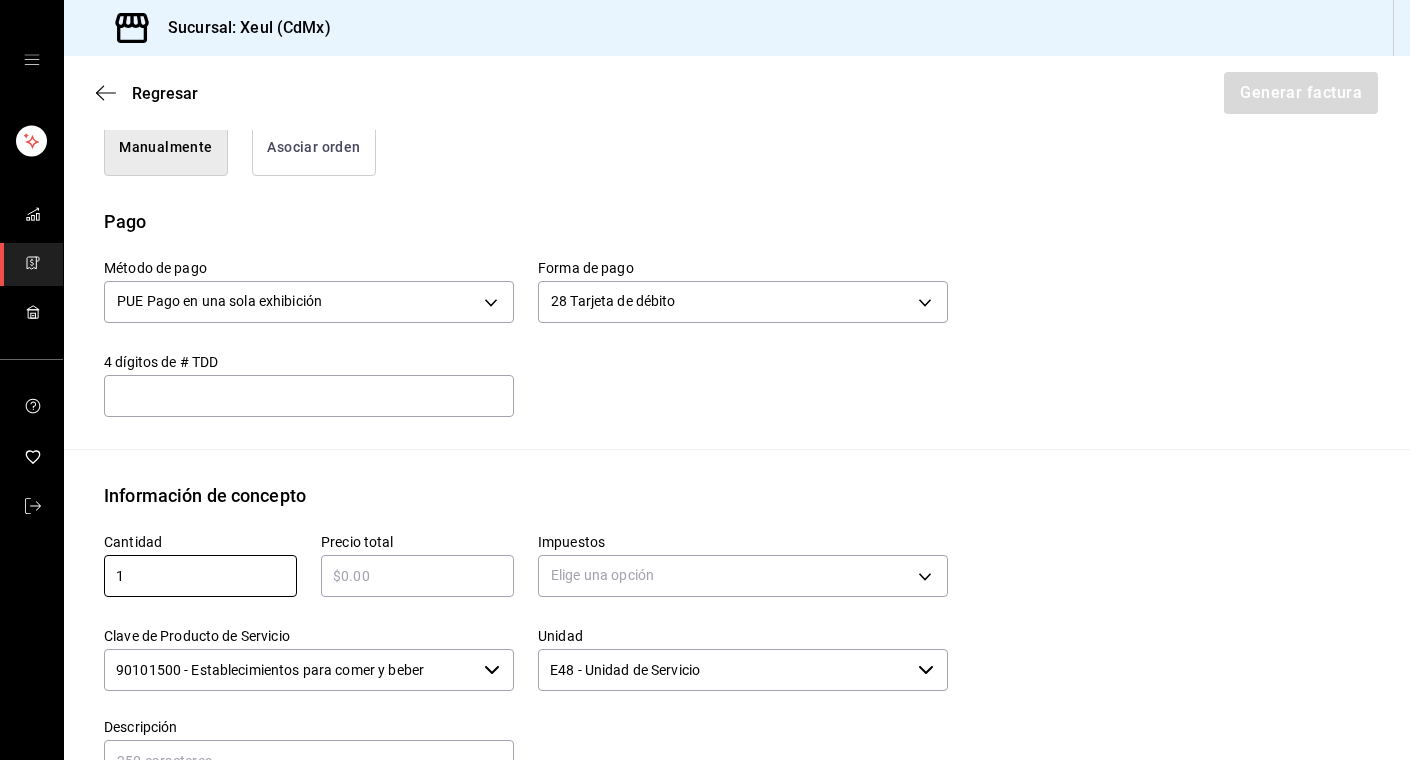 type on "1" 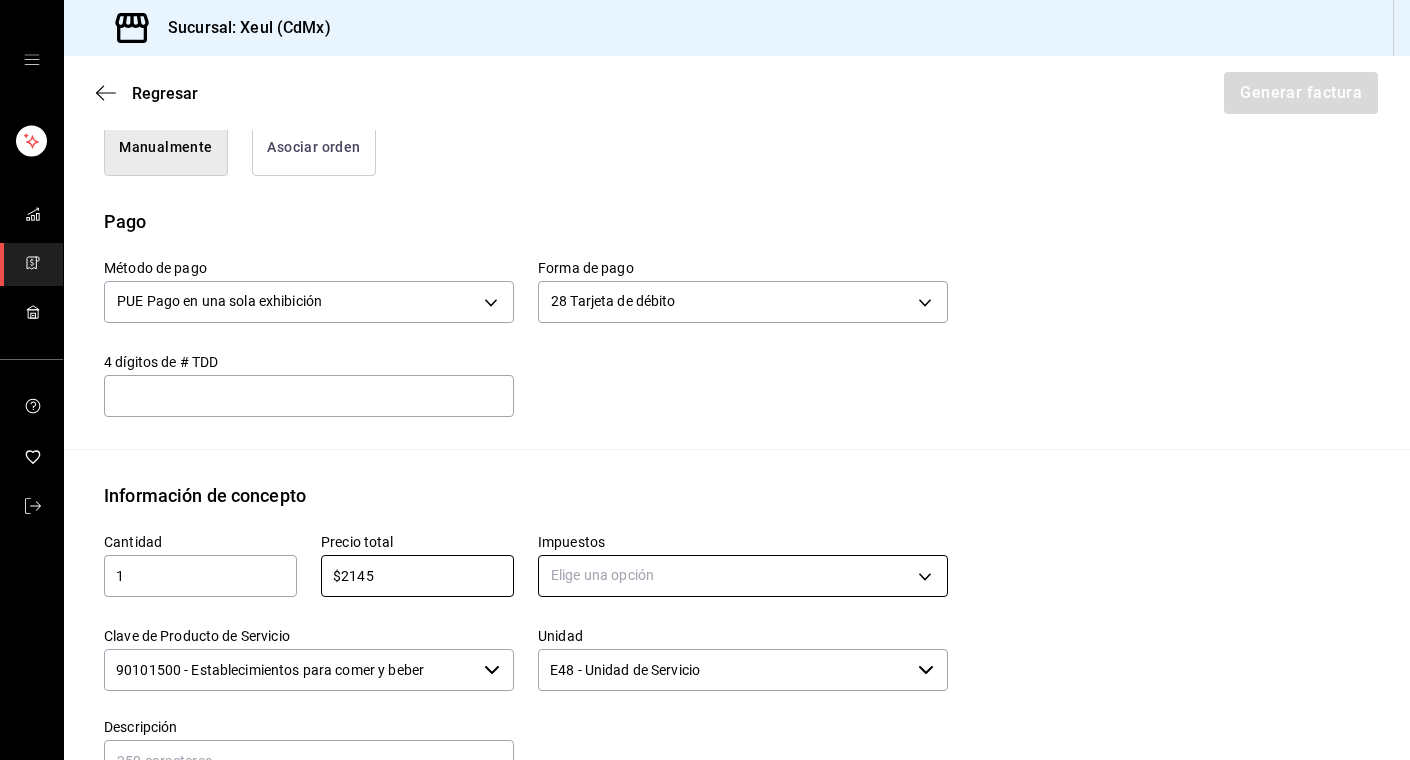 type on "$2145" 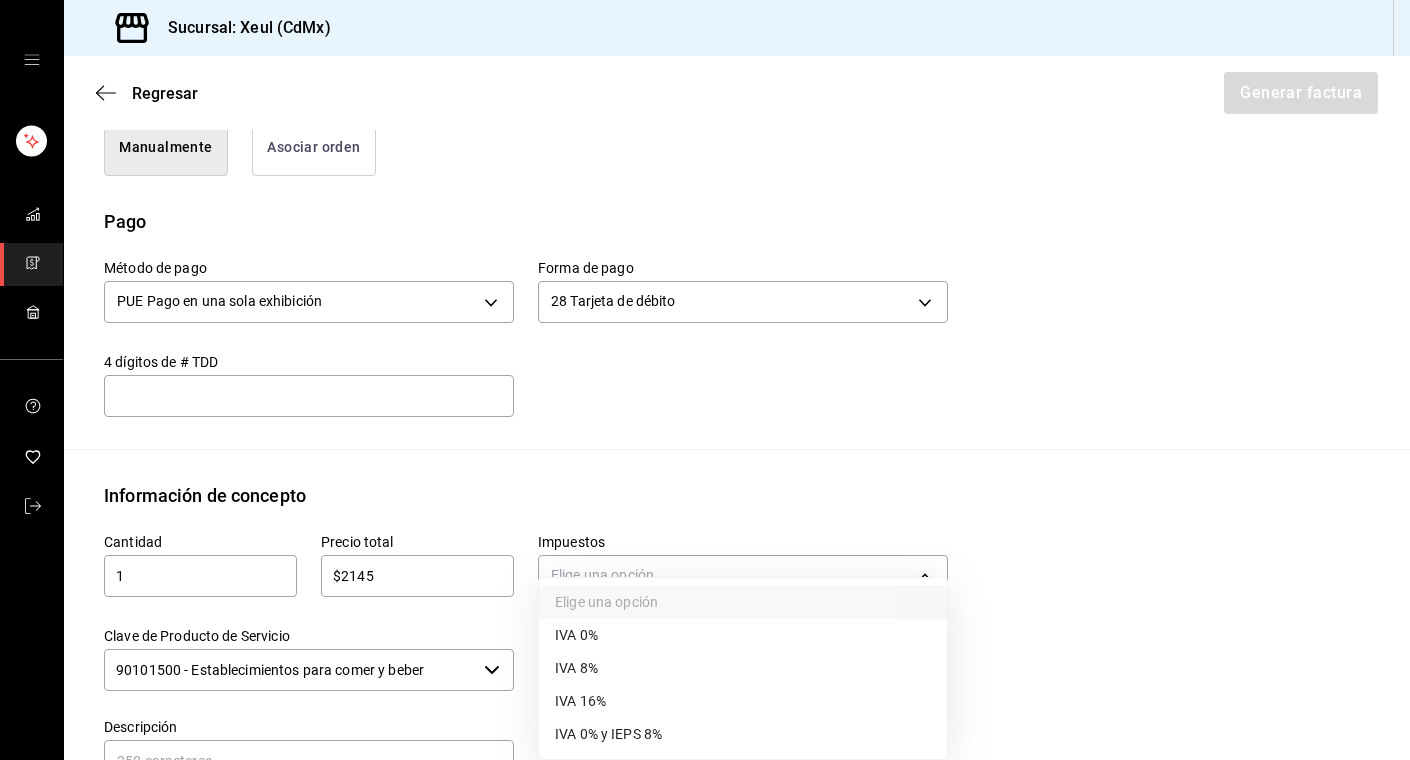 click on "IVA 16%" at bounding box center [580, 701] 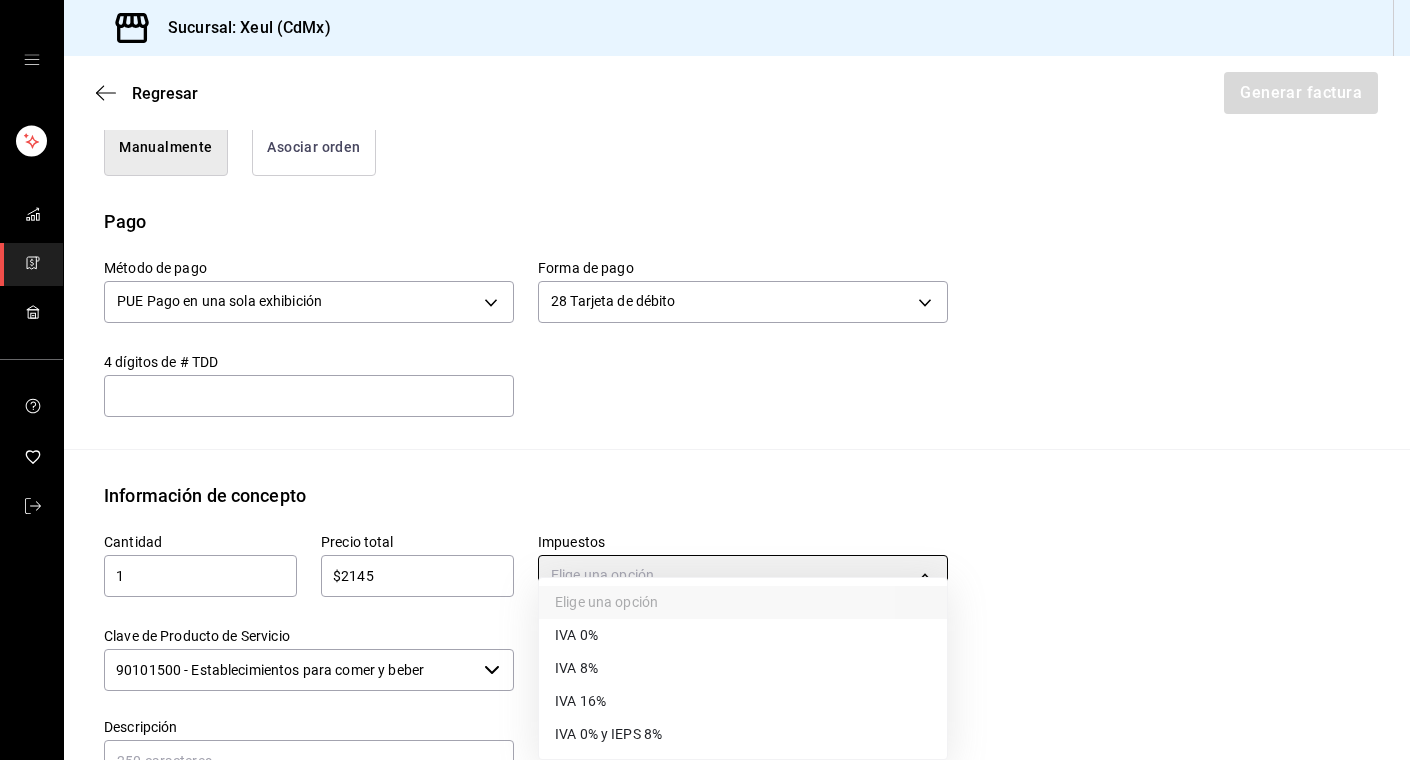 type on "IVA_16" 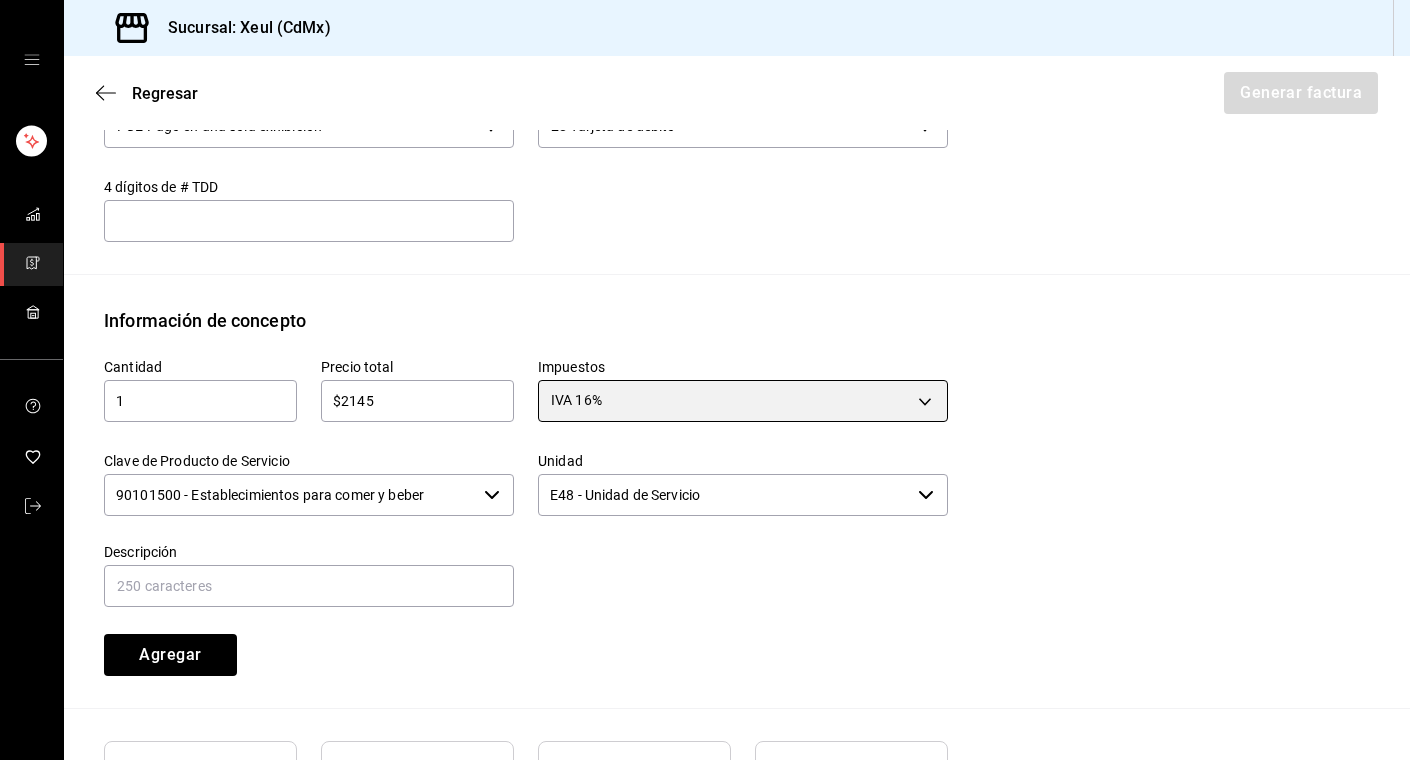 scroll, scrollTop: 894, scrollLeft: 0, axis: vertical 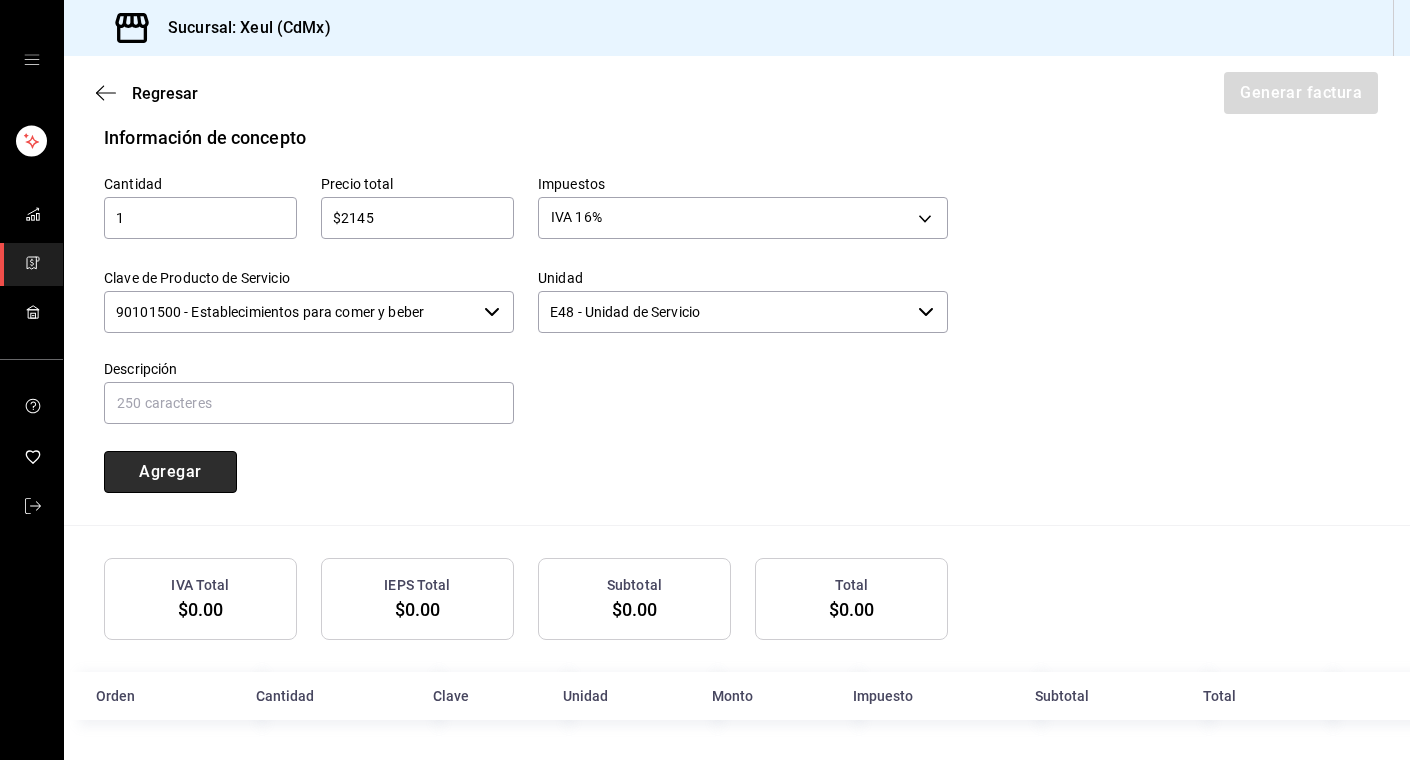 click on "Agregar" at bounding box center [170, 472] 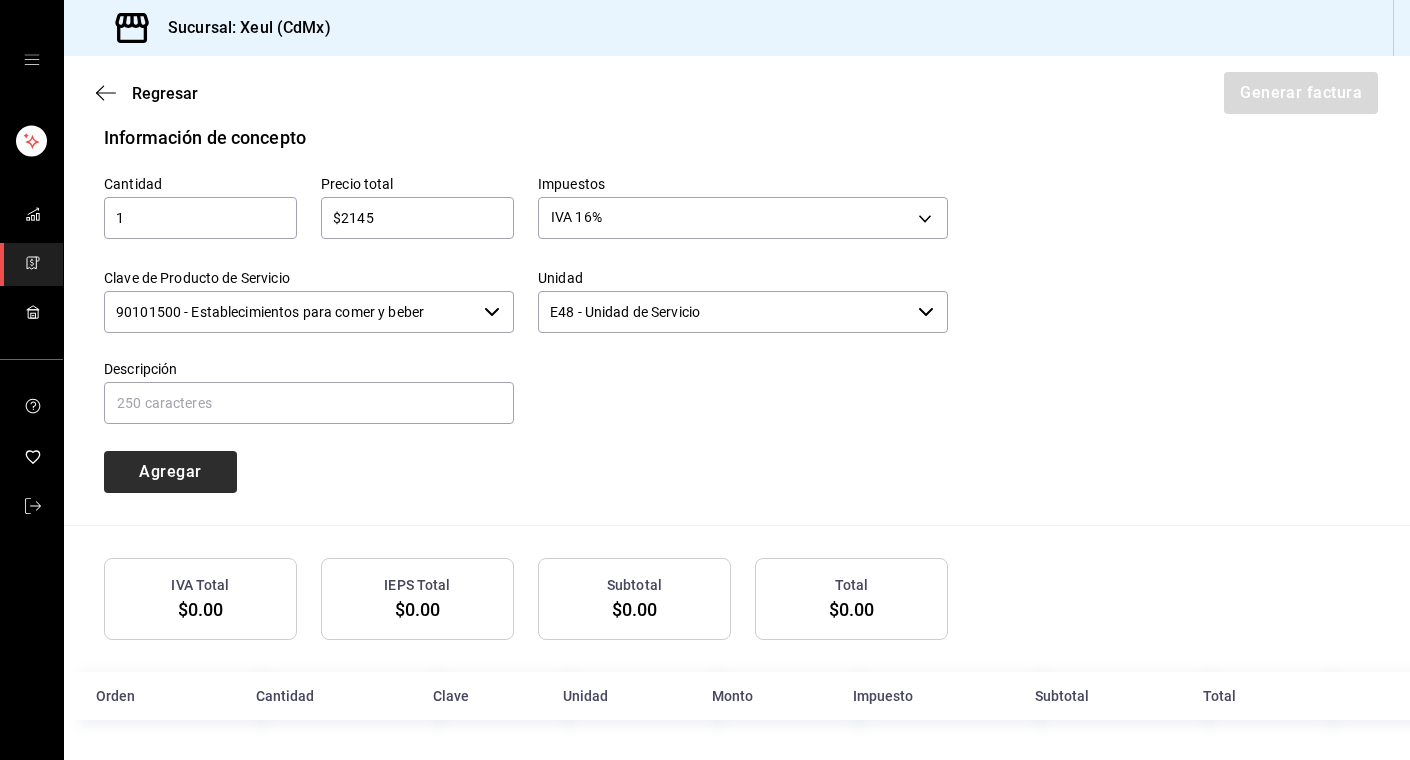 type 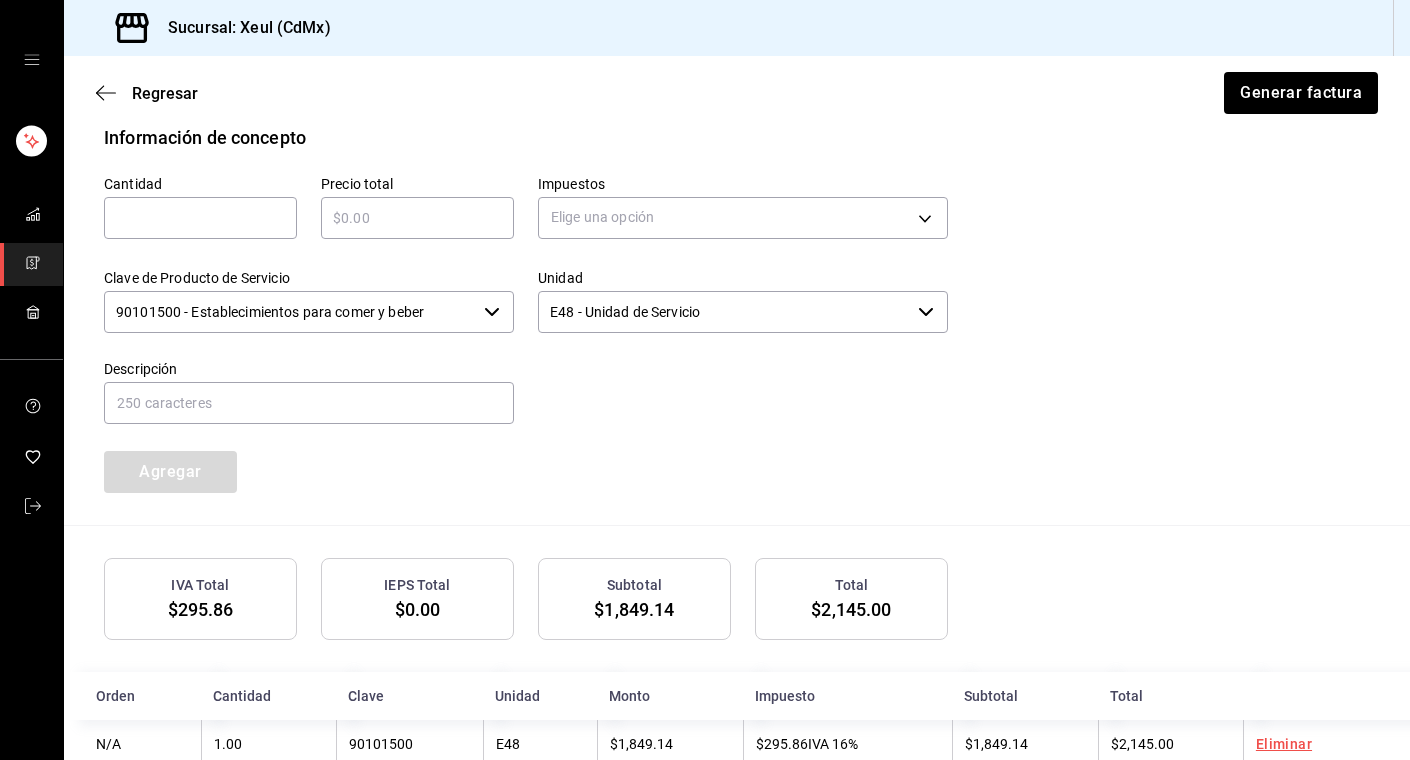 scroll, scrollTop: 943, scrollLeft: 0, axis: vertical 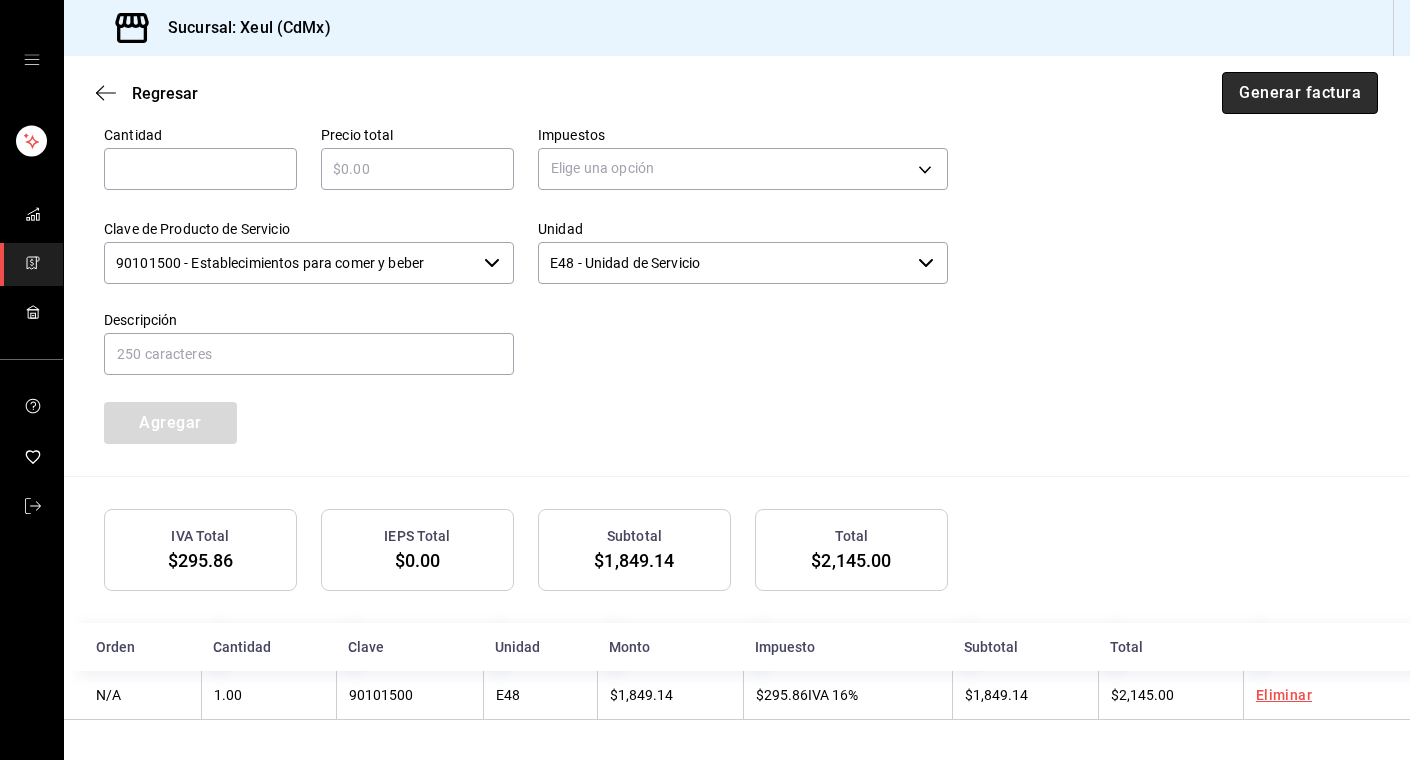 click on "Generar factura" at bounding box center (1300, 93) 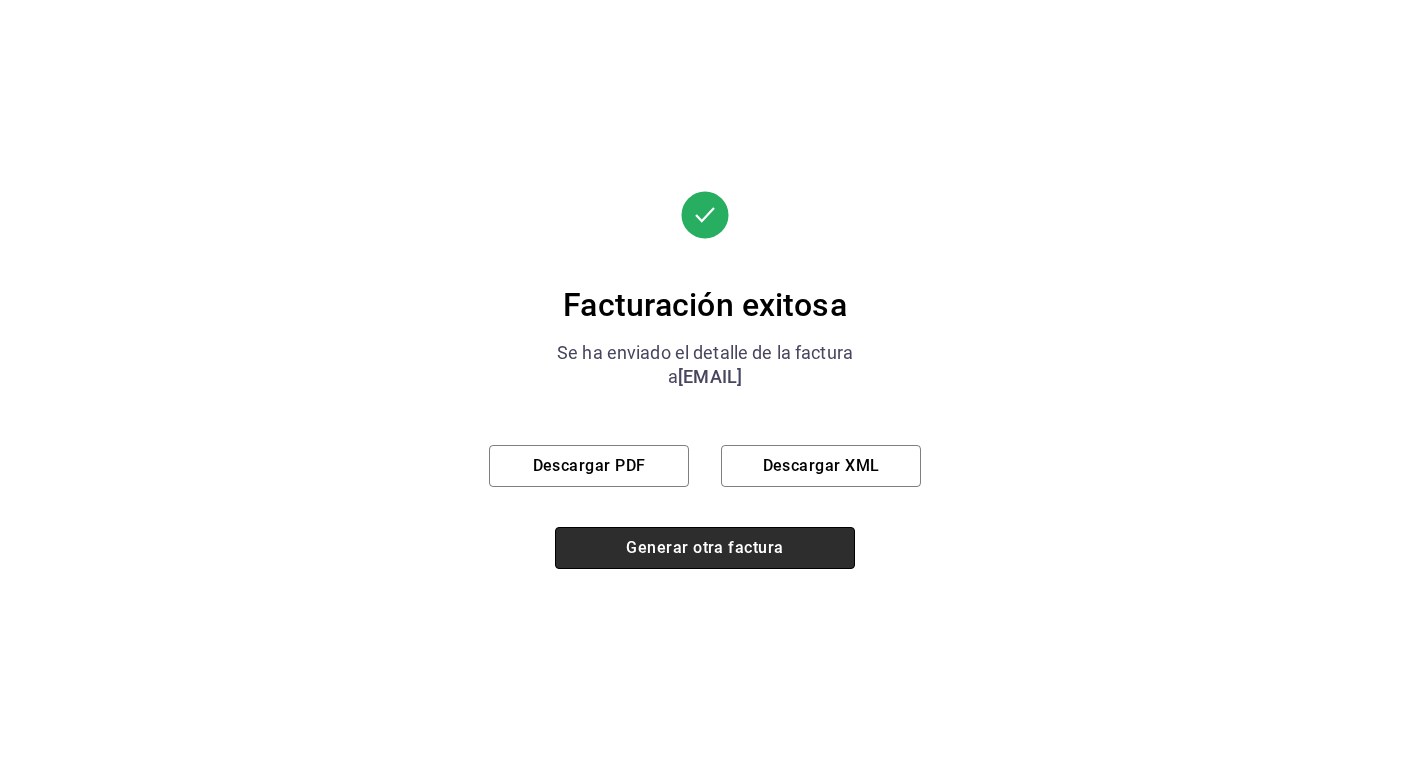 click on "Generar otra factura" at bounding box center (705, 548) 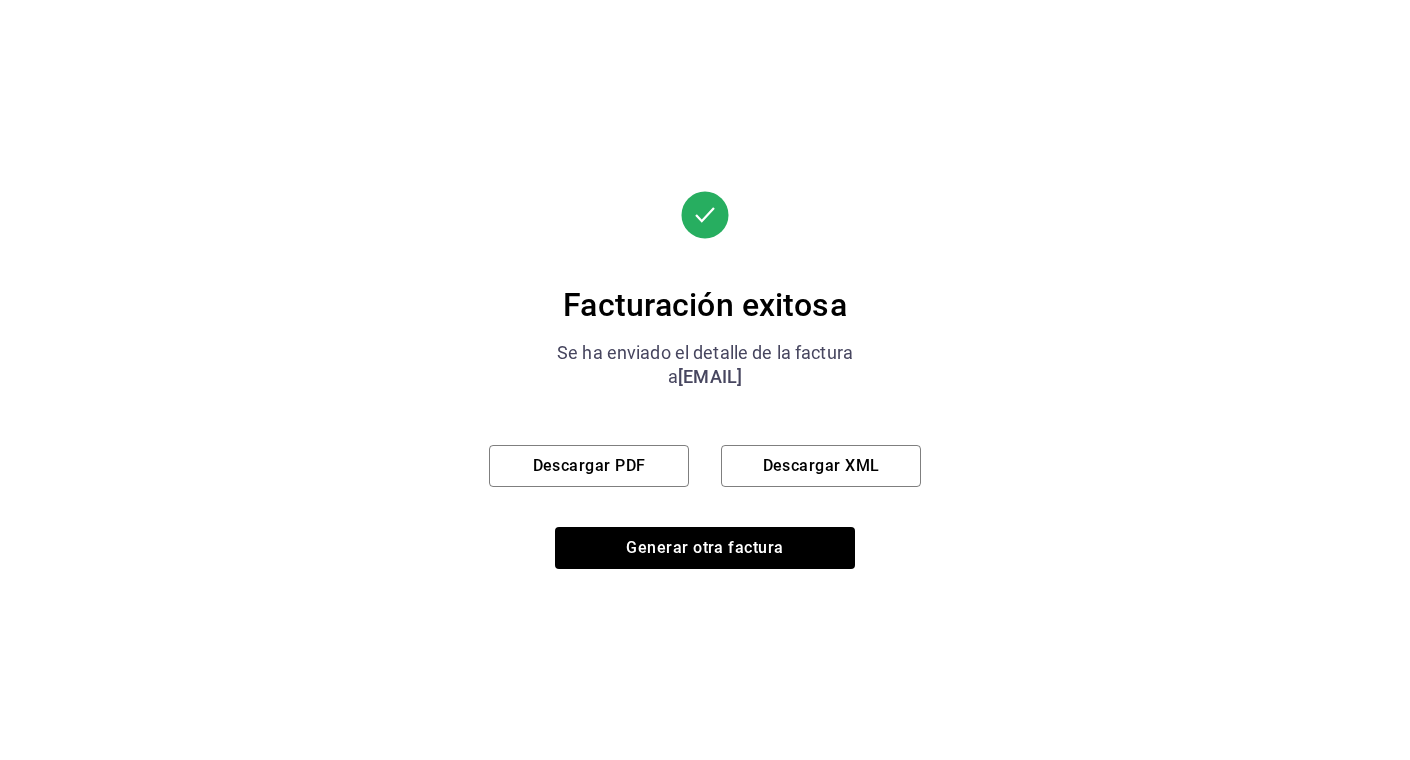 scroll, scrollTop: 197, scrollLeft: 0, axis: vertical 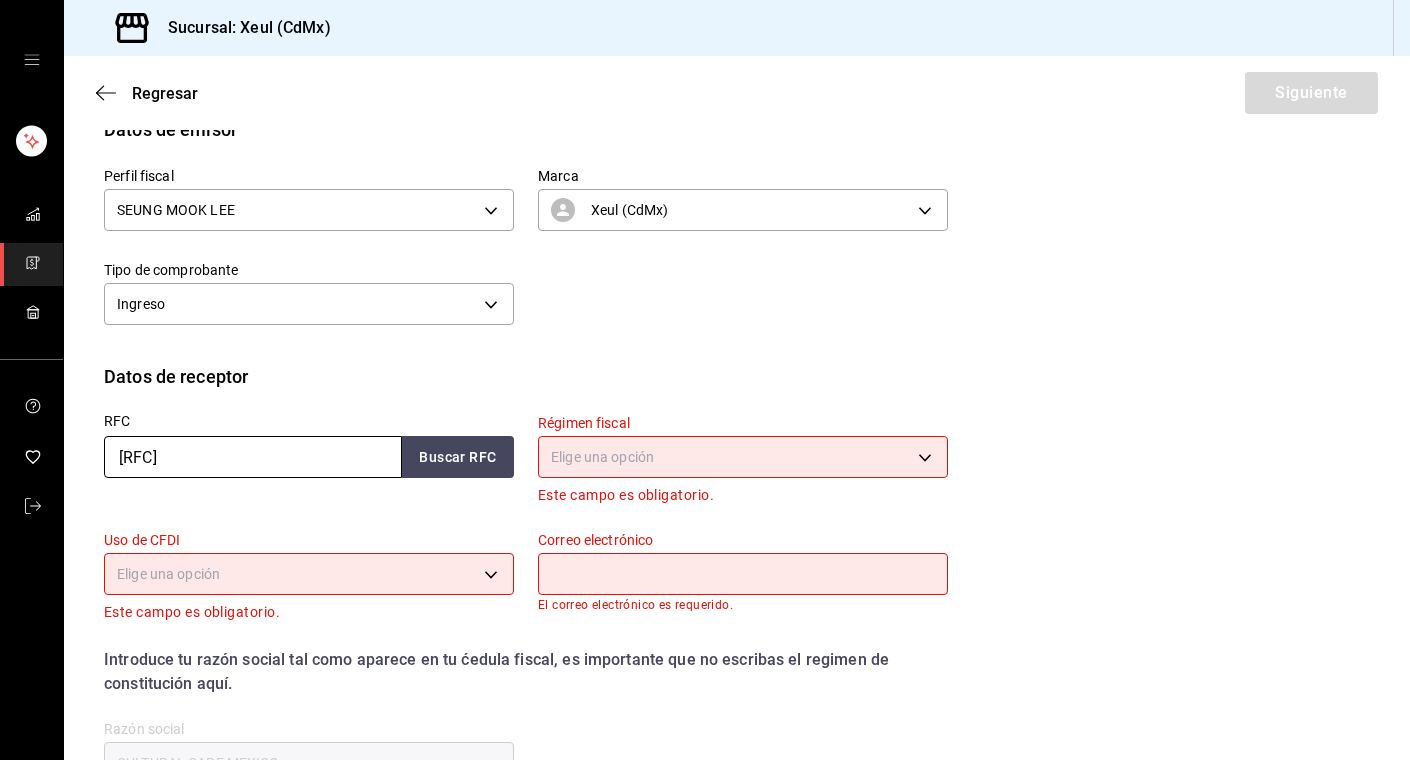drag, startPoint x: 262, startPoint y: 465, endPoint x: -56, endPoint y: 456, distance: 318.12732 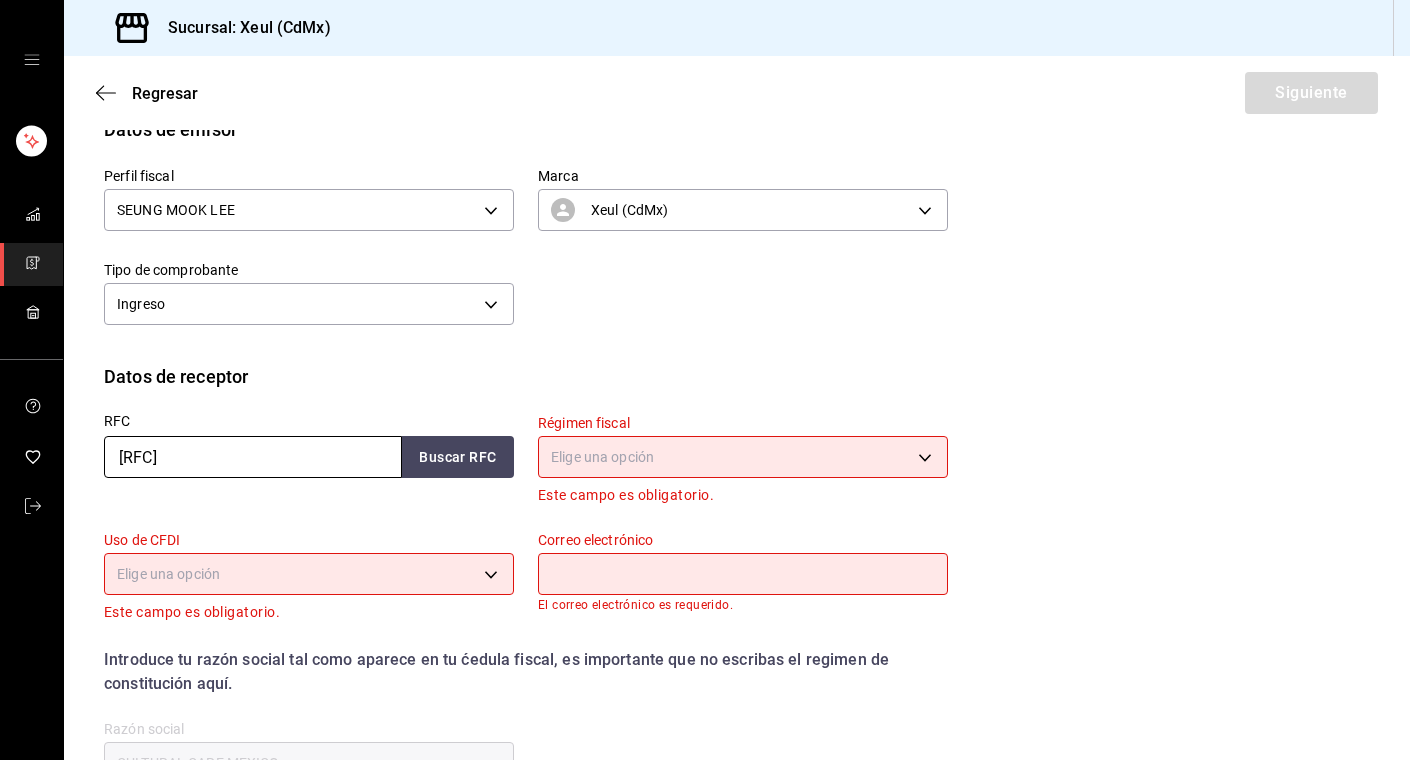 type on "[RFC]" 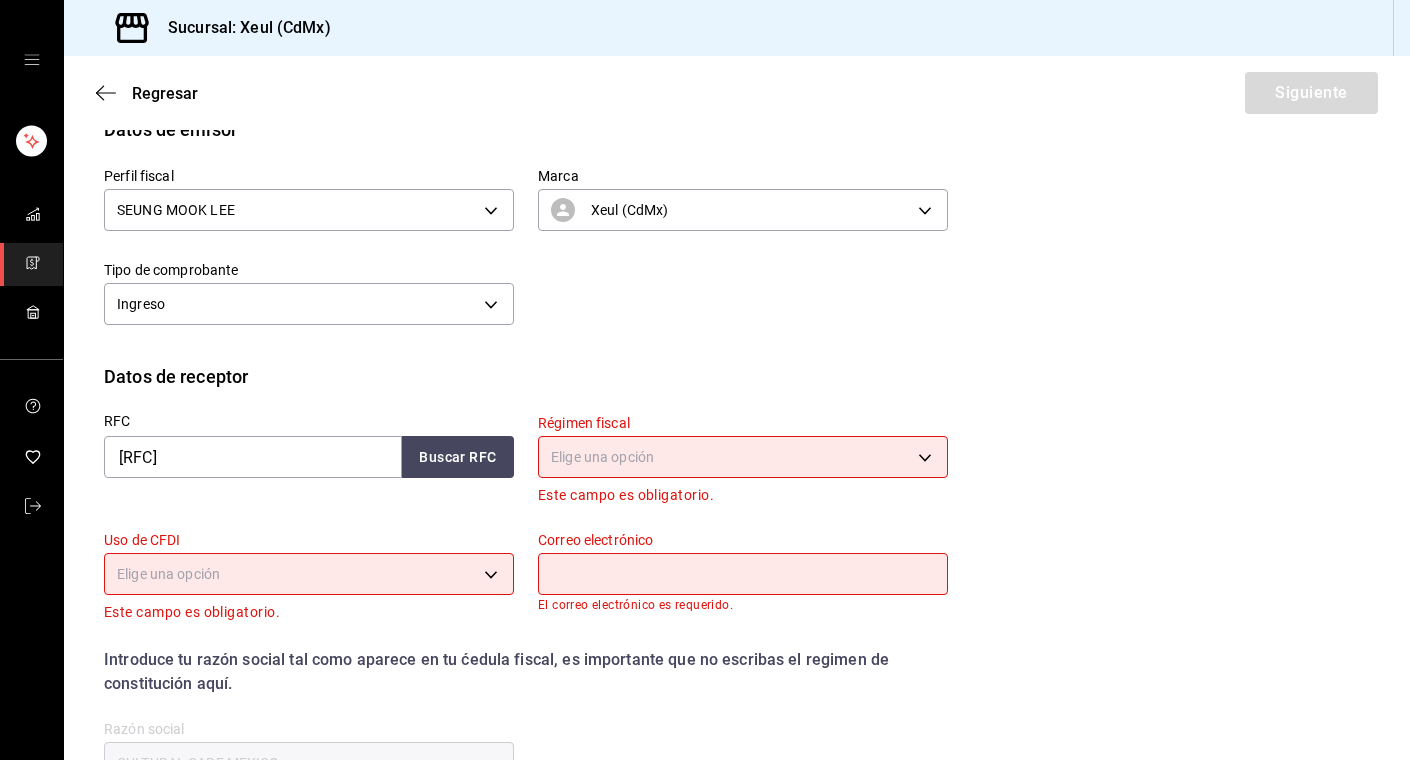 click on "Sucursal: Xeul (CdMx) Regresar Siguiente Factura general Realiza tus facturas con un numero de orden o un monto en especifico; También puedes realizar una factura de remplazo mediante una factura cancelada. Factura de reemplazo Al activar esta opción tendrás que elegir una factura a reemplazar Datos de emisor Perfil fiscal [FIRST] [LAST] Marca Xeul (CdMx) Tipo de comprobante Ingreso I Datos de receptor RFC [RFC] Buscar RFC Régimen fiscal Elige una opción Este campo es obligatorio. Uso de CFDI Elige una opción Este campo es obligatorio. Correo electrónico El correo electrónico es requerido. Introduce tu razón social tal como aparece en tu ćedula fiscal, es importante que no escribas el regimen de constitución aquí. company Razón social CULTURAL CARE MEXICO Dirección Calle # exterior # interior Código postal Campo requerido Estado ​ Municipio ​ Colonia ​ GANA 1 MES GRATIS EN TU SUSCRIPCIÓN AQUÍ [PHONE]" at bounding box center (705, 380) 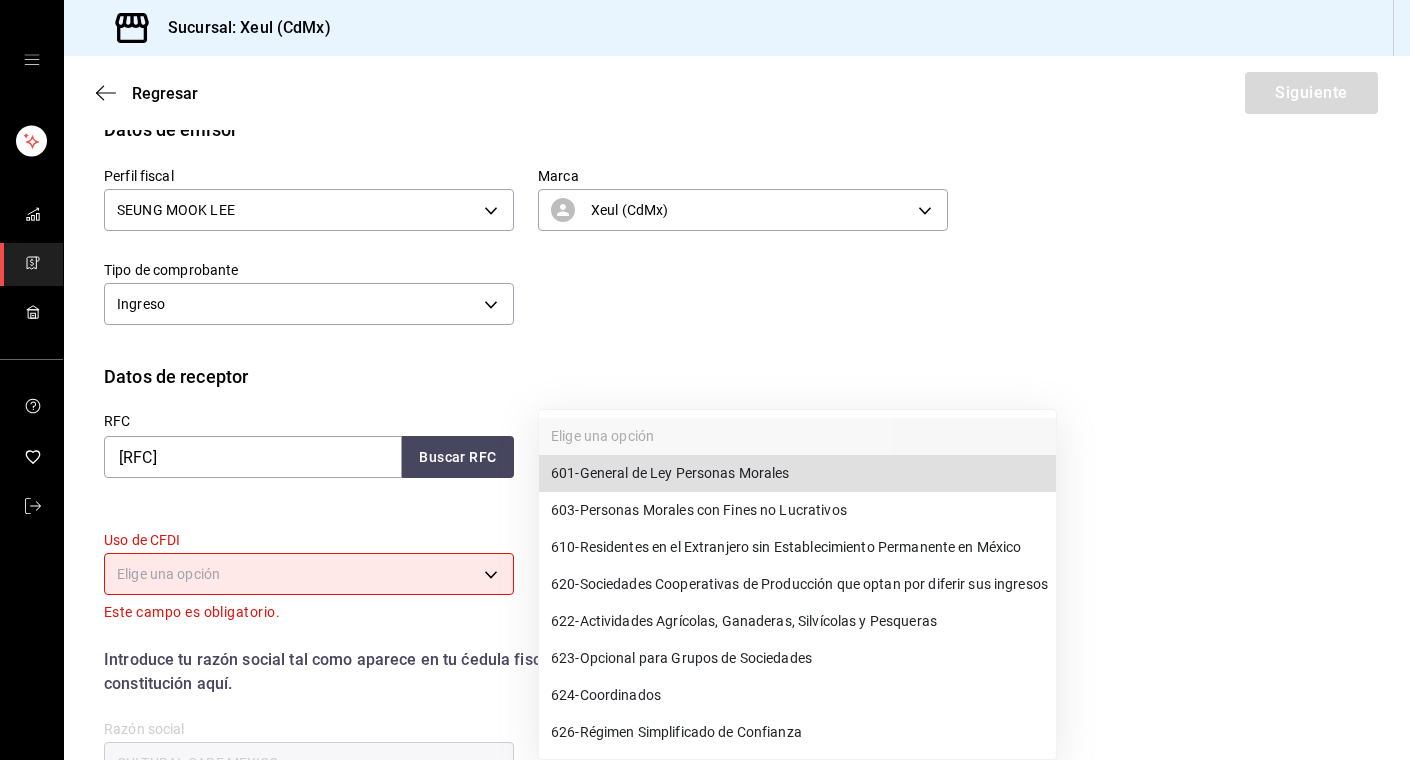 click on "601  -  General de Ley Personas Morales" at bounding box center [670, 473] 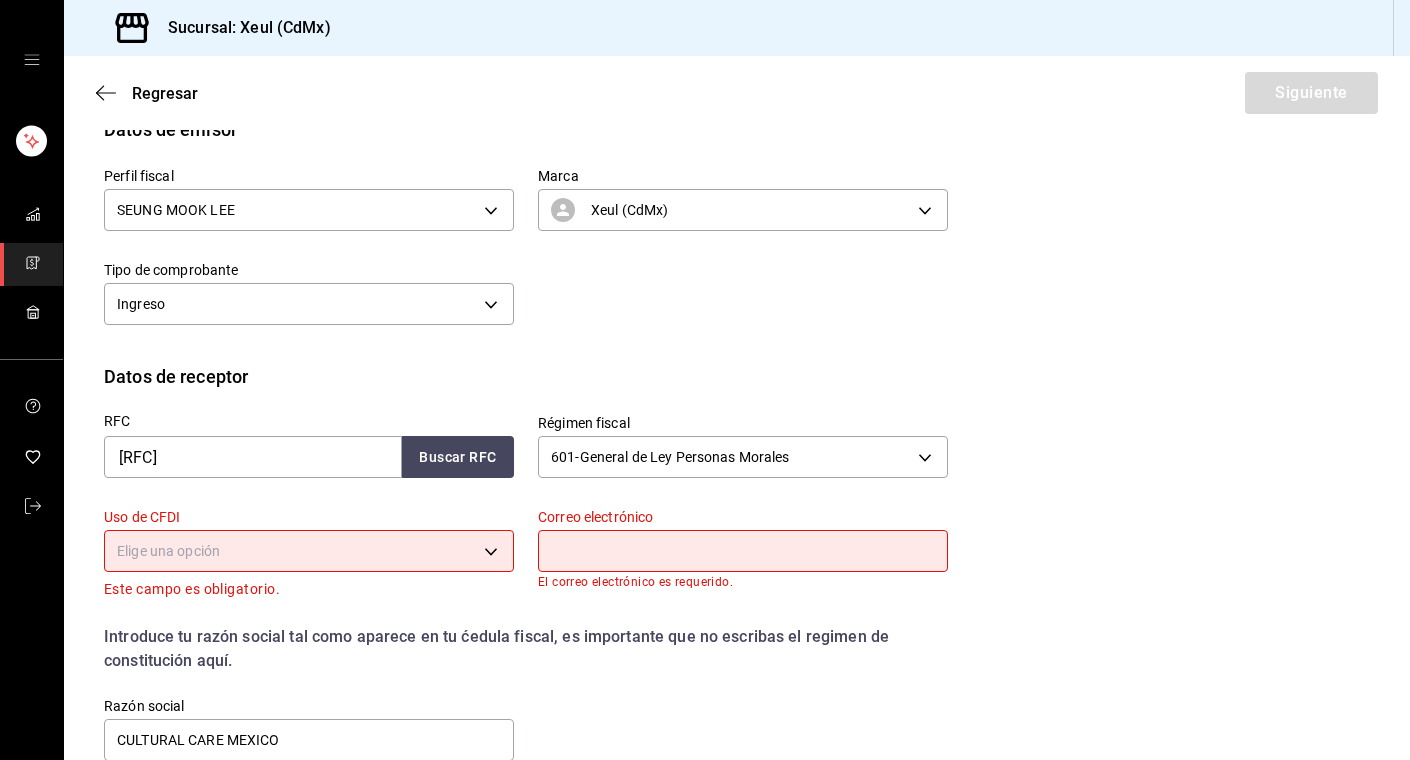 click on "Sucursal: Xeul (CdMx) Regresar Siguiente Factura general Realiza tus facturas con un numero de orden o un monto en especifico; También puedes realizar una factura de remplazo mediante una factura cancelada. Factura de reemplazo Al activar esta opción tendrás que elegir una factura a reemplazar Datos de emisor Perfil fiscal [FIRST] [LAST] Marca Xeul (CdMx) Tipo de comprobante Ingreso I Datos de receptor RFC [RFC] Buscar RFC Régimen fiscal 601  -  General de Ley Personas Morales 601 Uso de CFDI Elige una opción Este campo es obligatorio. Correo electrónico El correo electrónico es requerido. Introduce tu razón social tal como aparece en tu ćedula fiscal, es importante que no escribas el regimen de constitución aquí. company Razón social CULTURAL CARE MEXICO Dirección Calle # exterior # interior Código postal Campo requerido Estado ​ Municipio ​ Colonia ​ GANA 1 MES GRATIS EN TU SUSCRIPCIÓN AQUÍ [PHONE]" at bounding box center [705, 380] 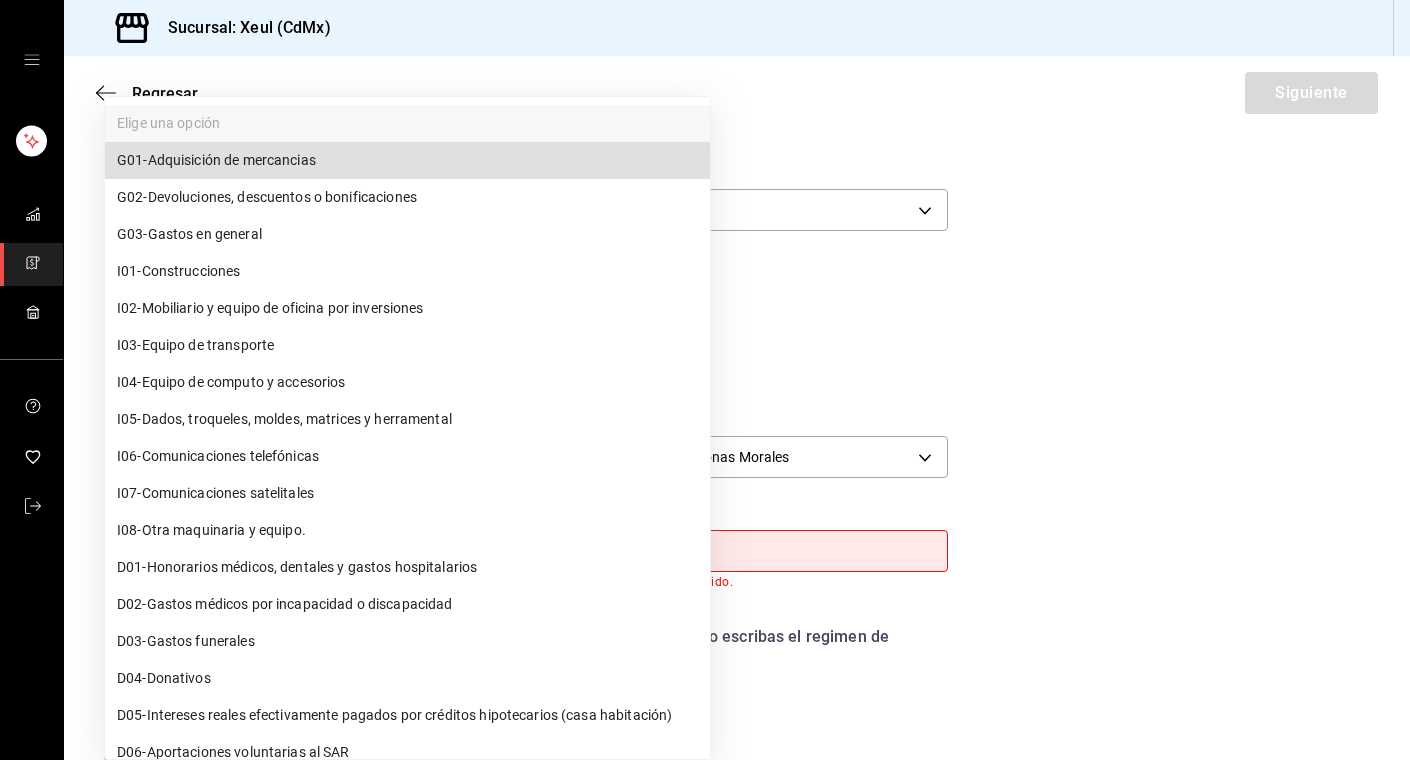 click on "G03  -  Gastos en general" at bounding box center [189, 234] 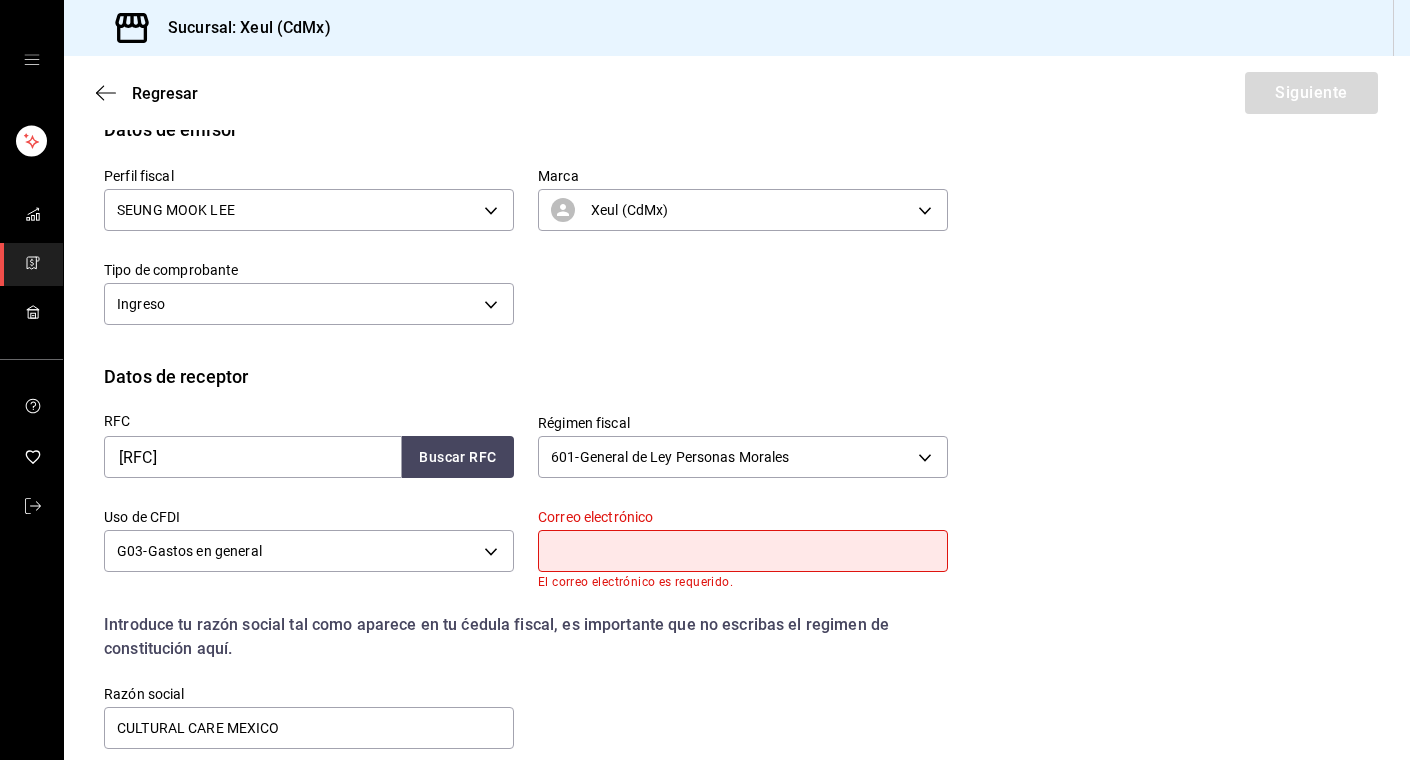 click at bounding box center [743, 551] 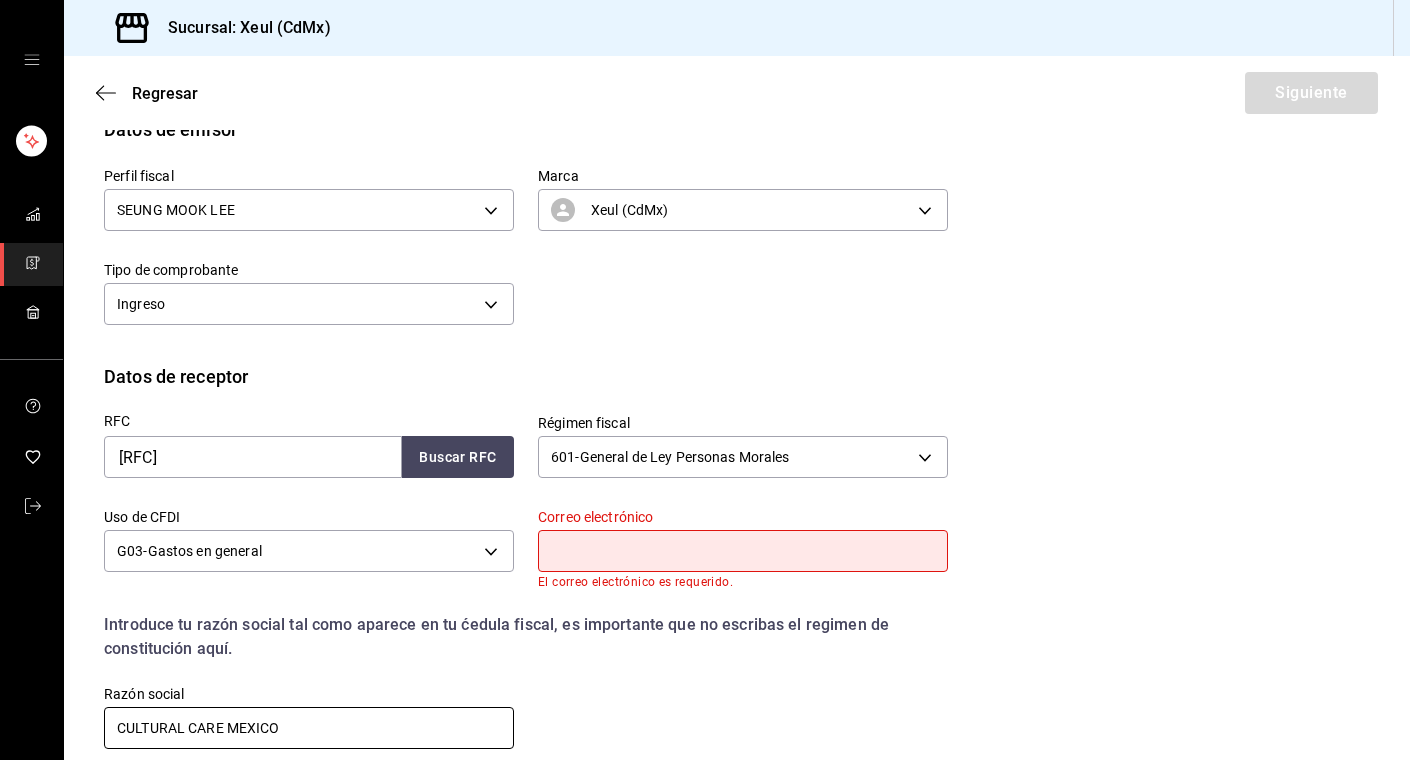 paste on "[EMAIL]" 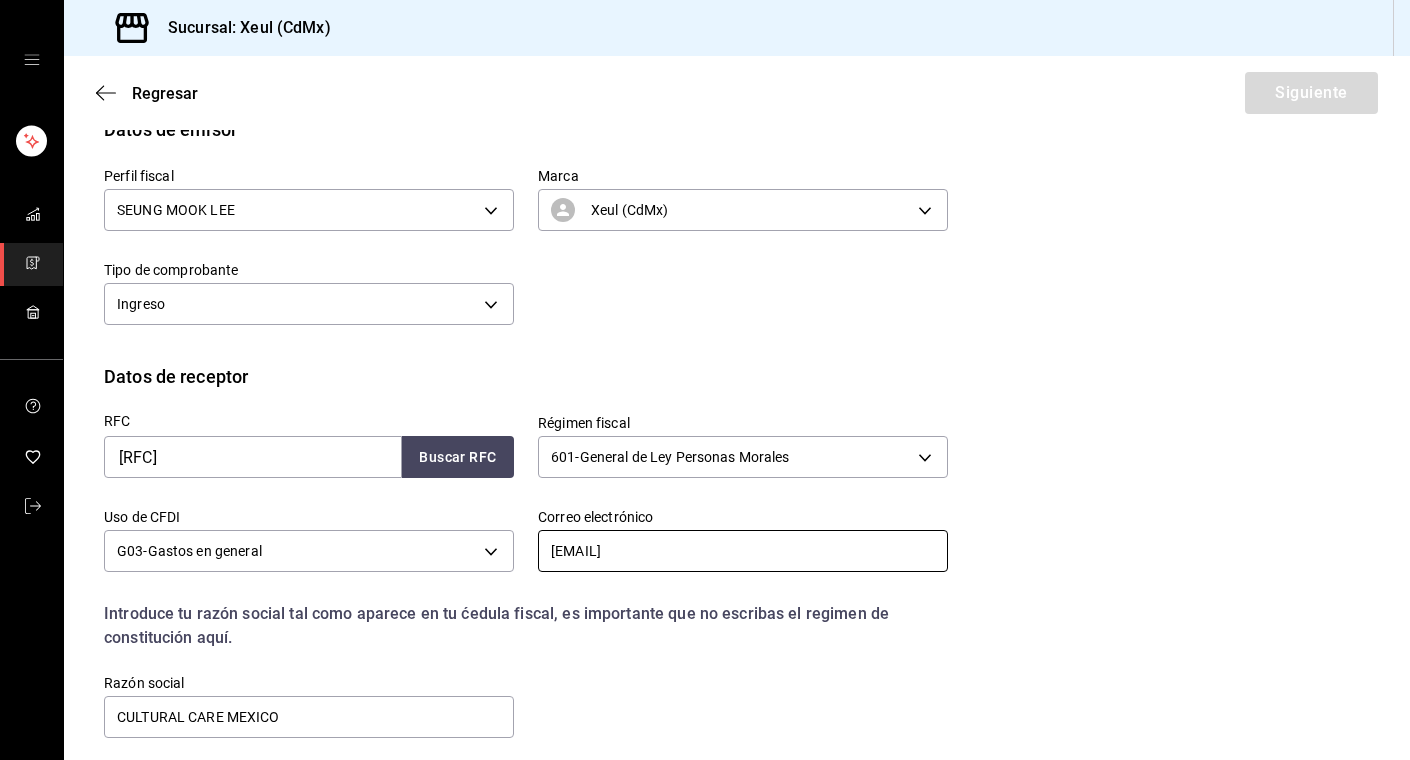 click on "[EMAIL]" at bounding box center [743, 551] 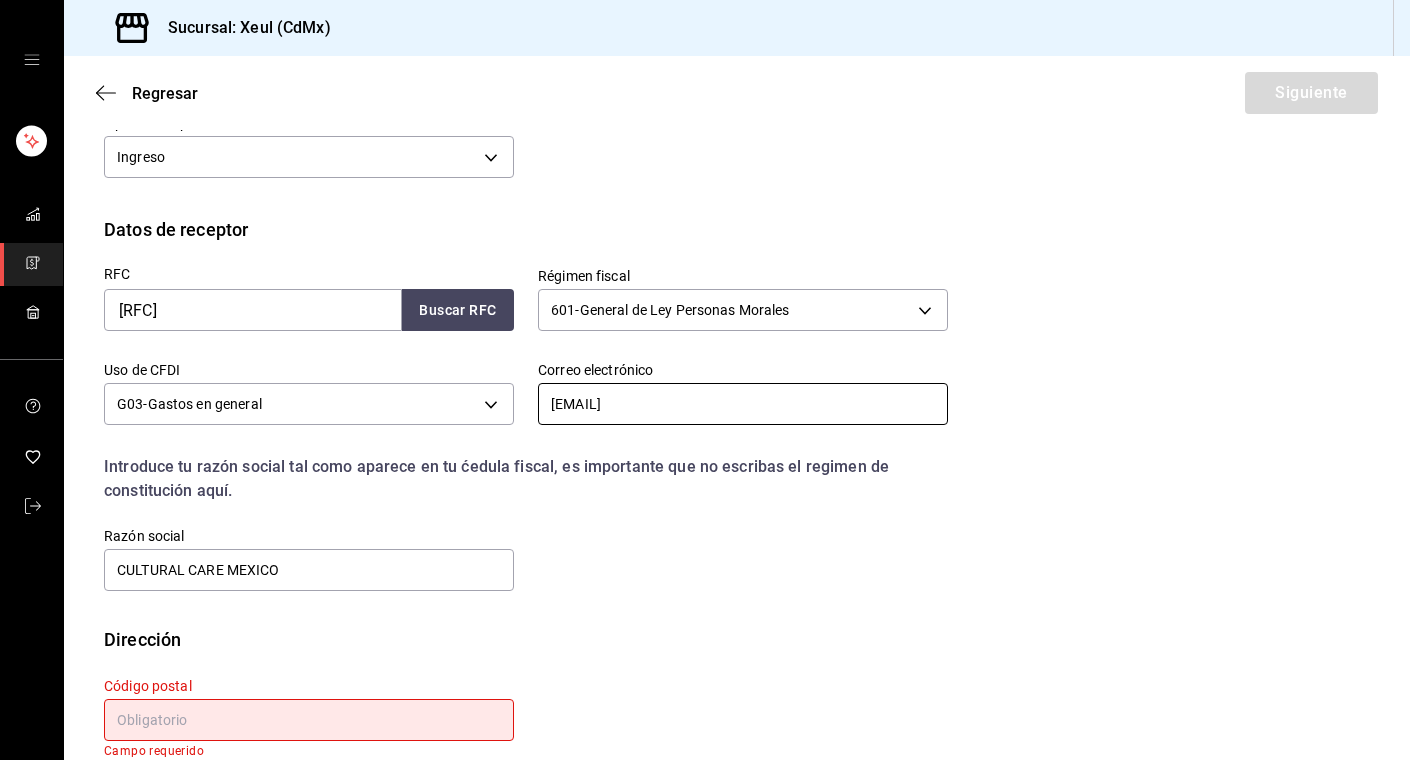 scroll, scrollTop: 374, scrollLeft: 0, axis: vertical 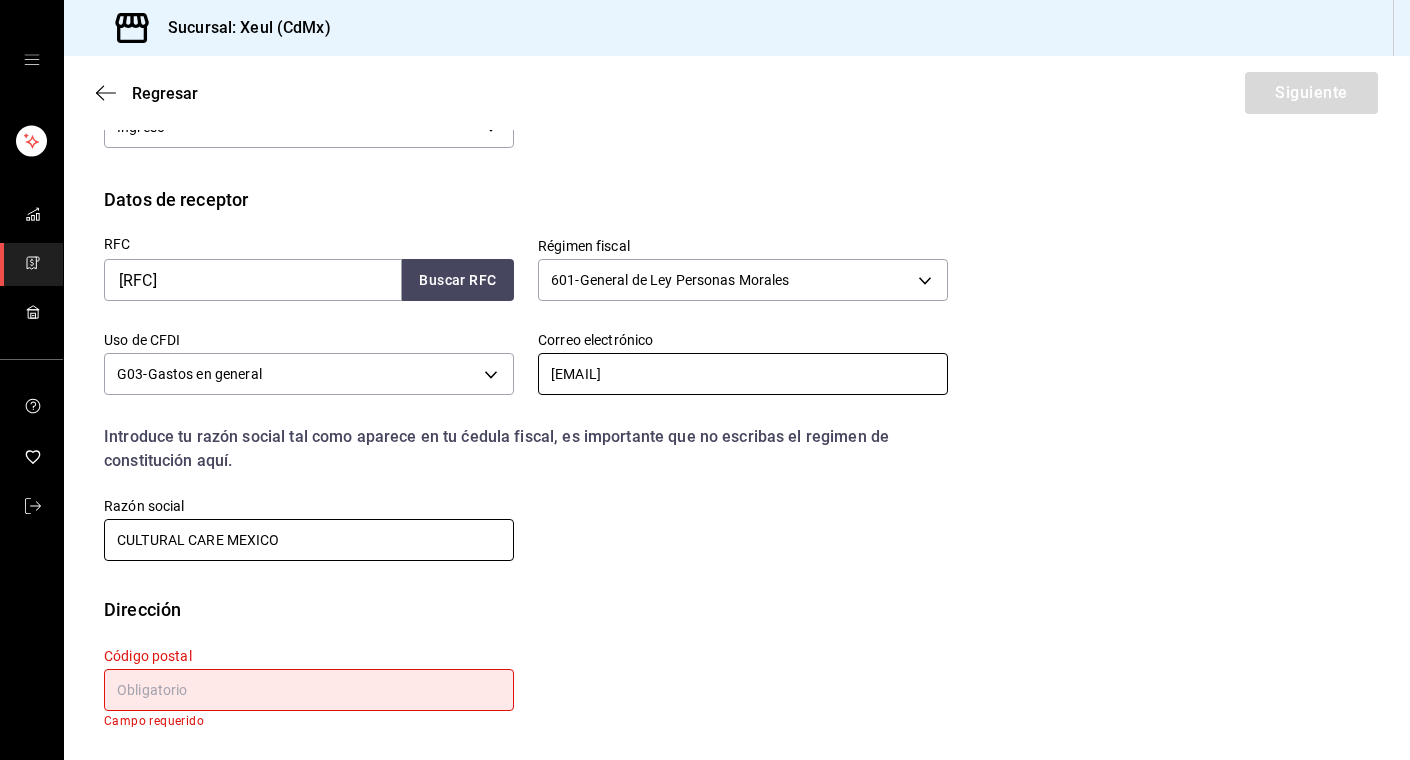 type on "[EMAIL]" 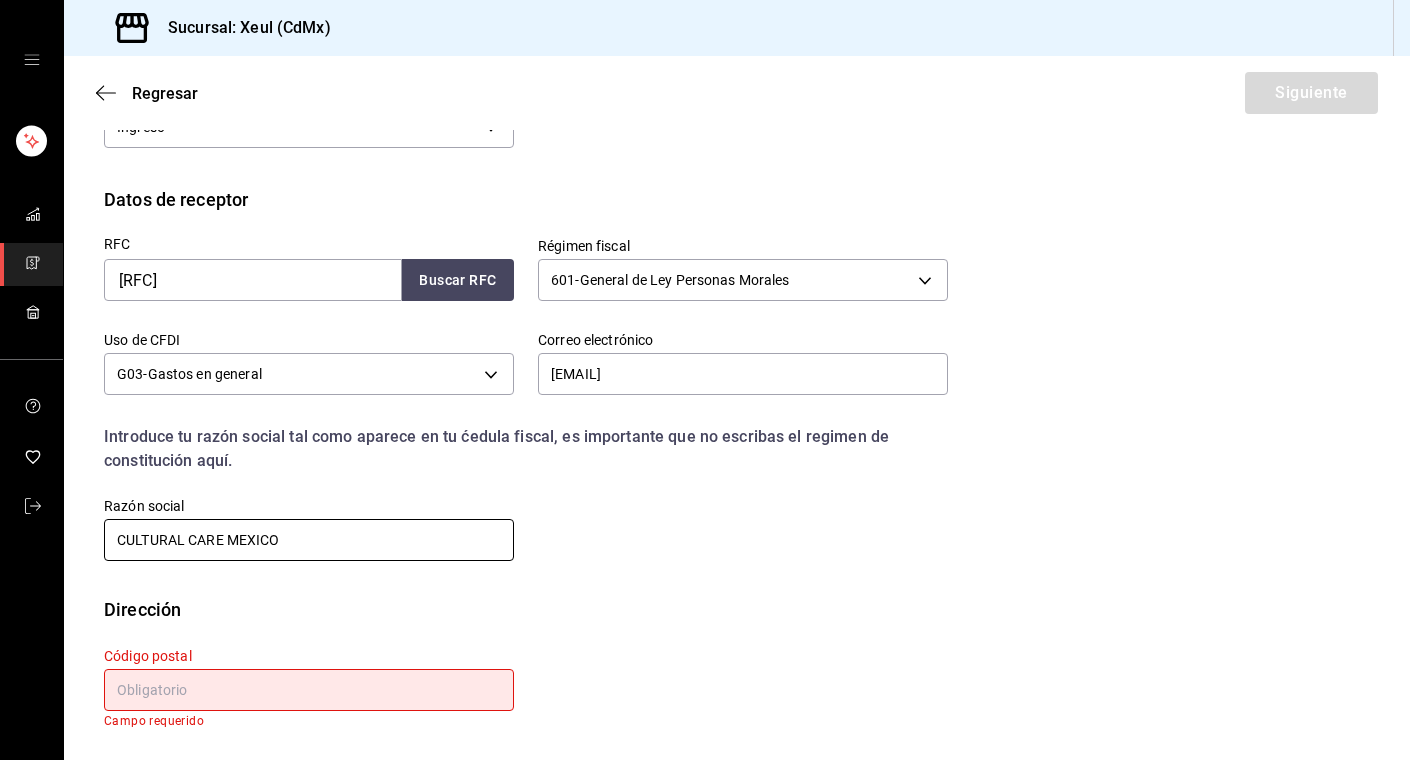 drag, startPoint x: 308, startPoint y: 542, endPoint x: -56, endPoint y: 530, distance: 364.19775 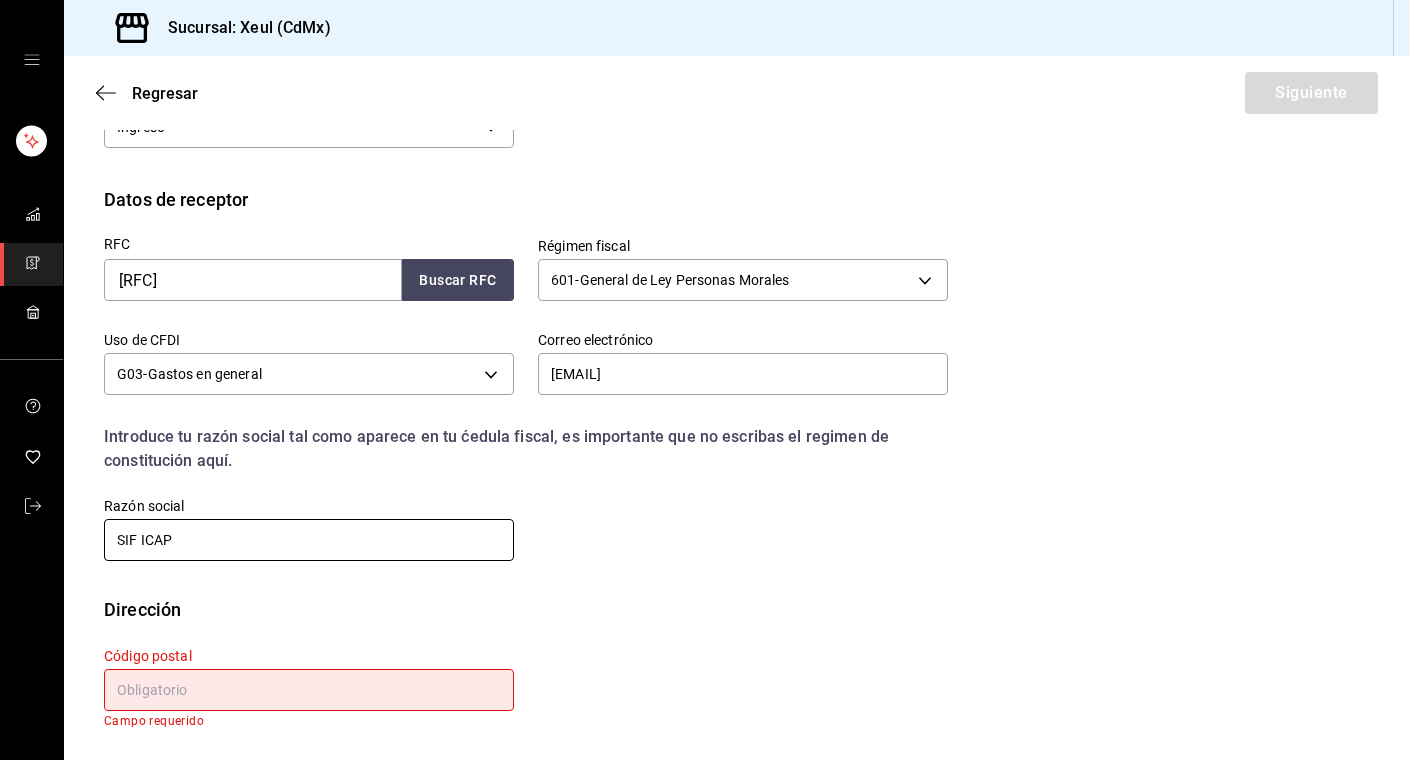 type on "SIF ICAP" 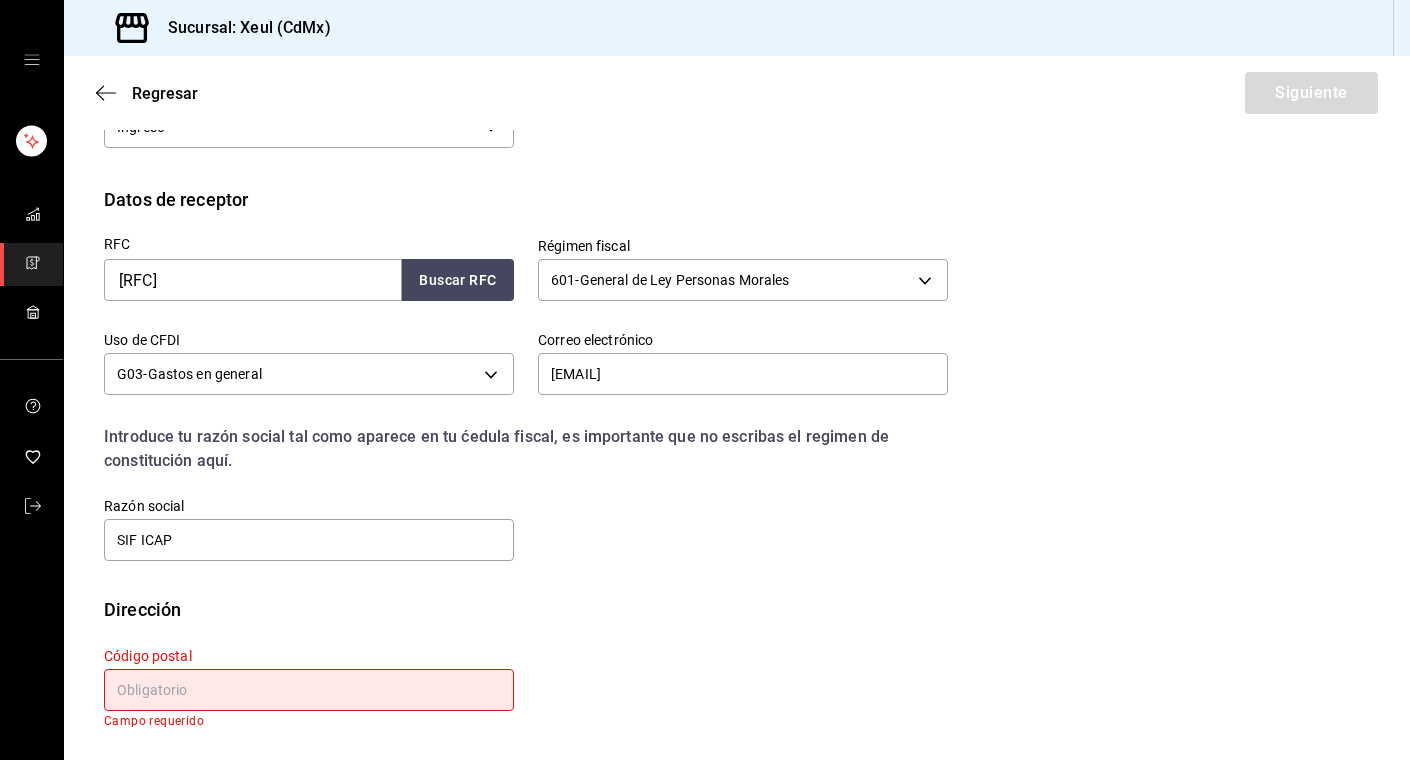 click at bounding box center (309, 690) 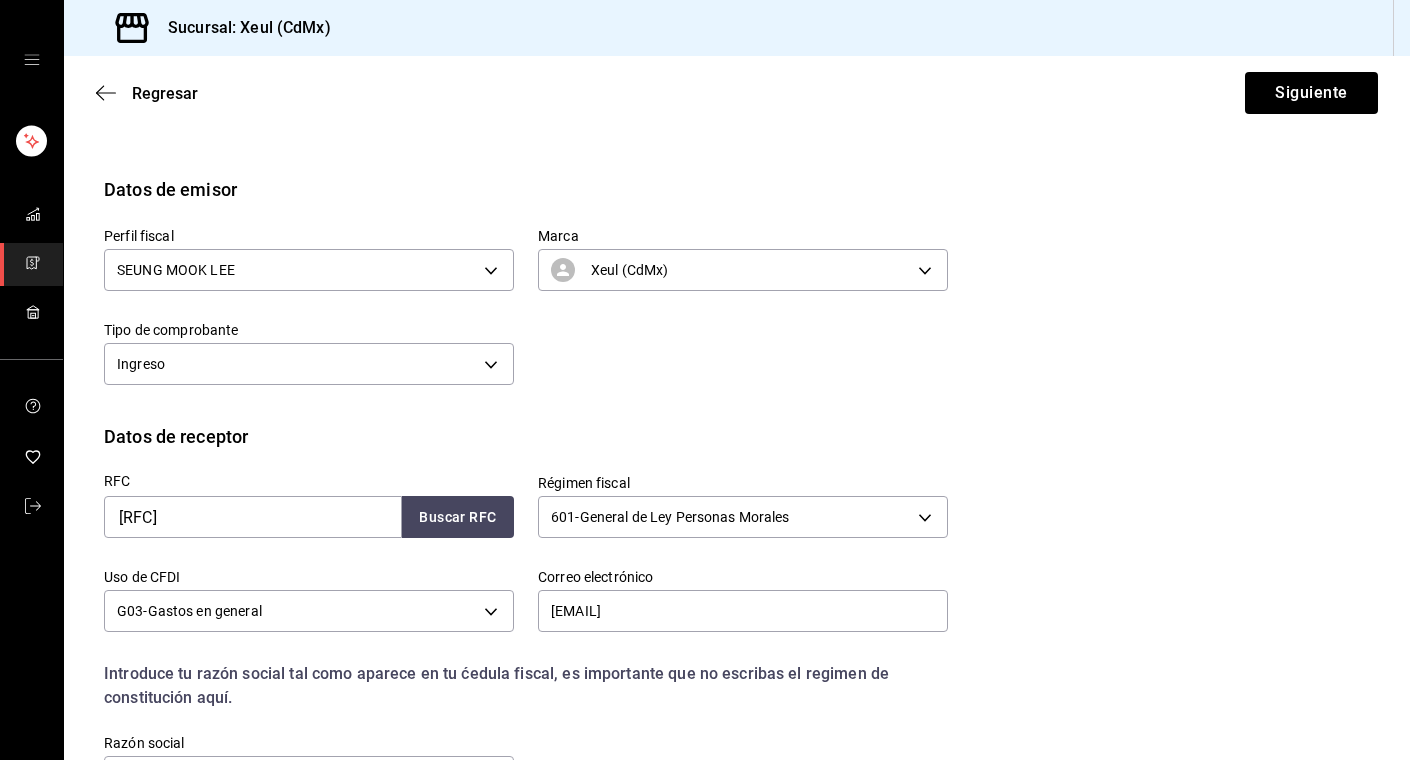 scroll, scrollTop: 288, scrollLeft: 0, axis: vertical 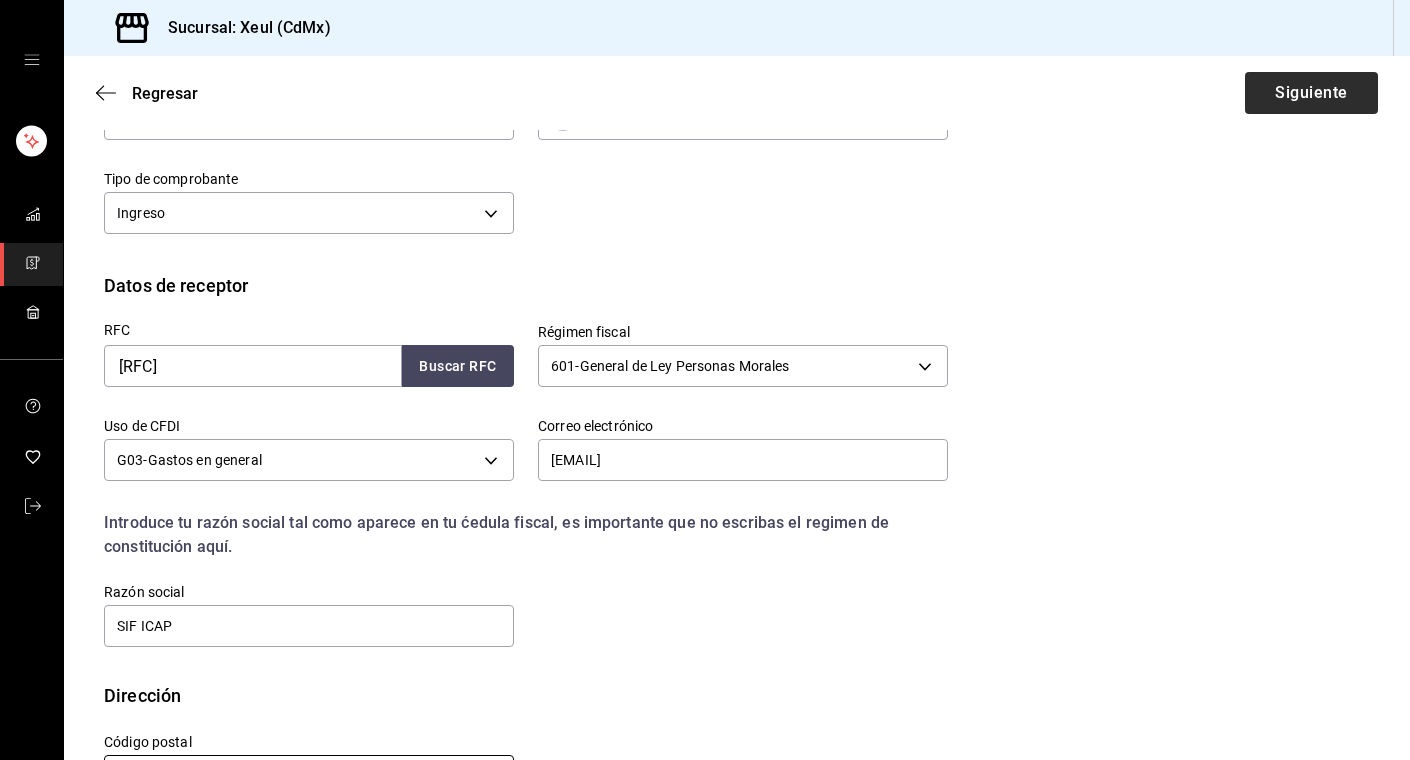 type on "06500" 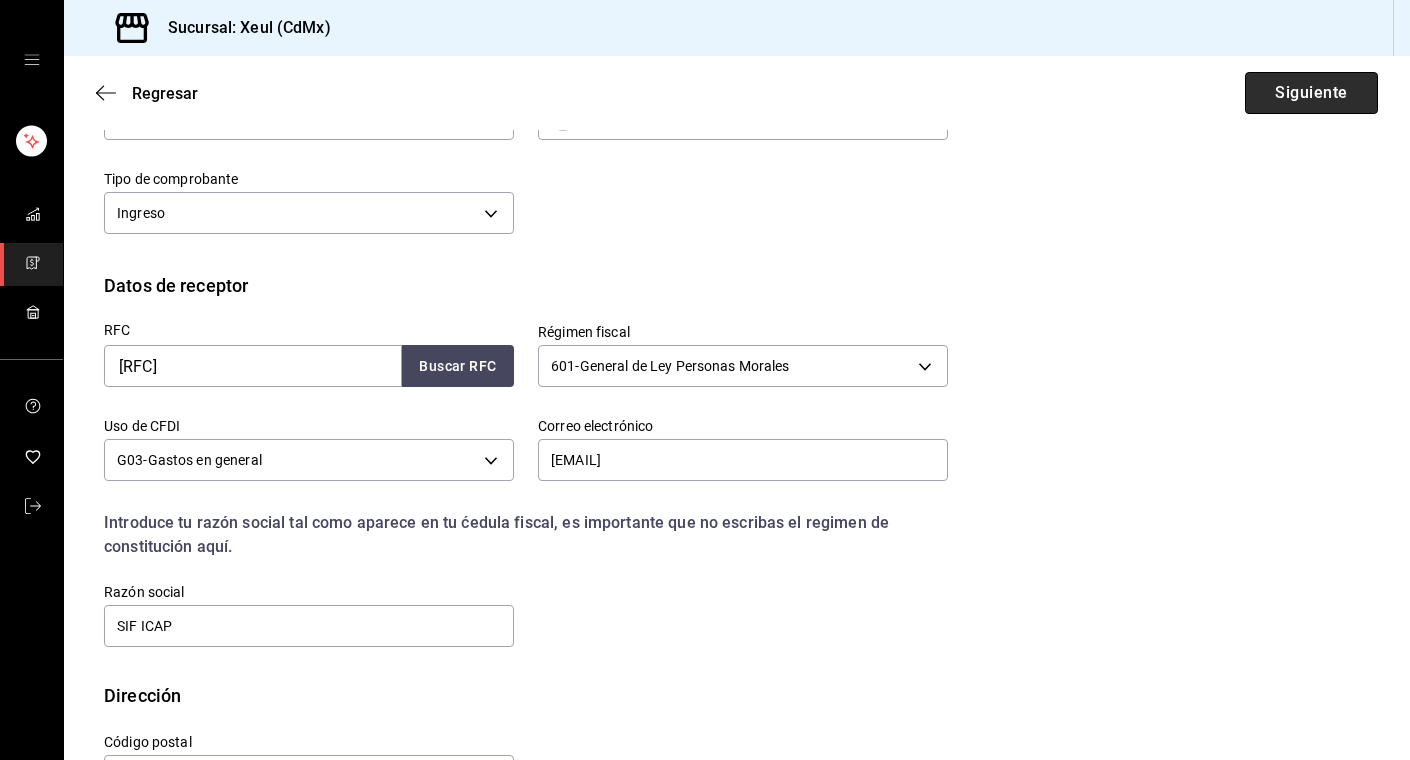 click on "Siguiente" at bounding box center (1311, 93) 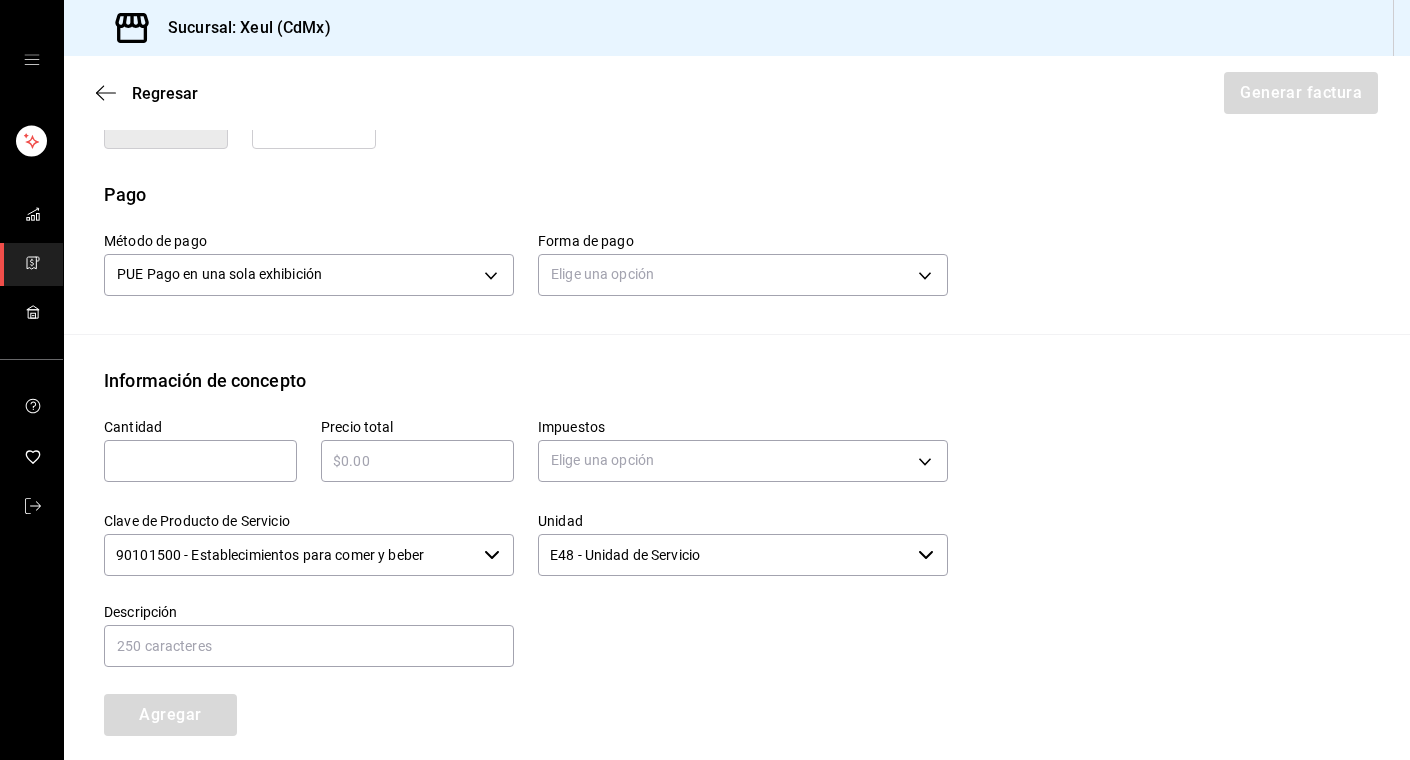 scroll, scrollTop: 556, scrollLeft: 0, axis: vertical 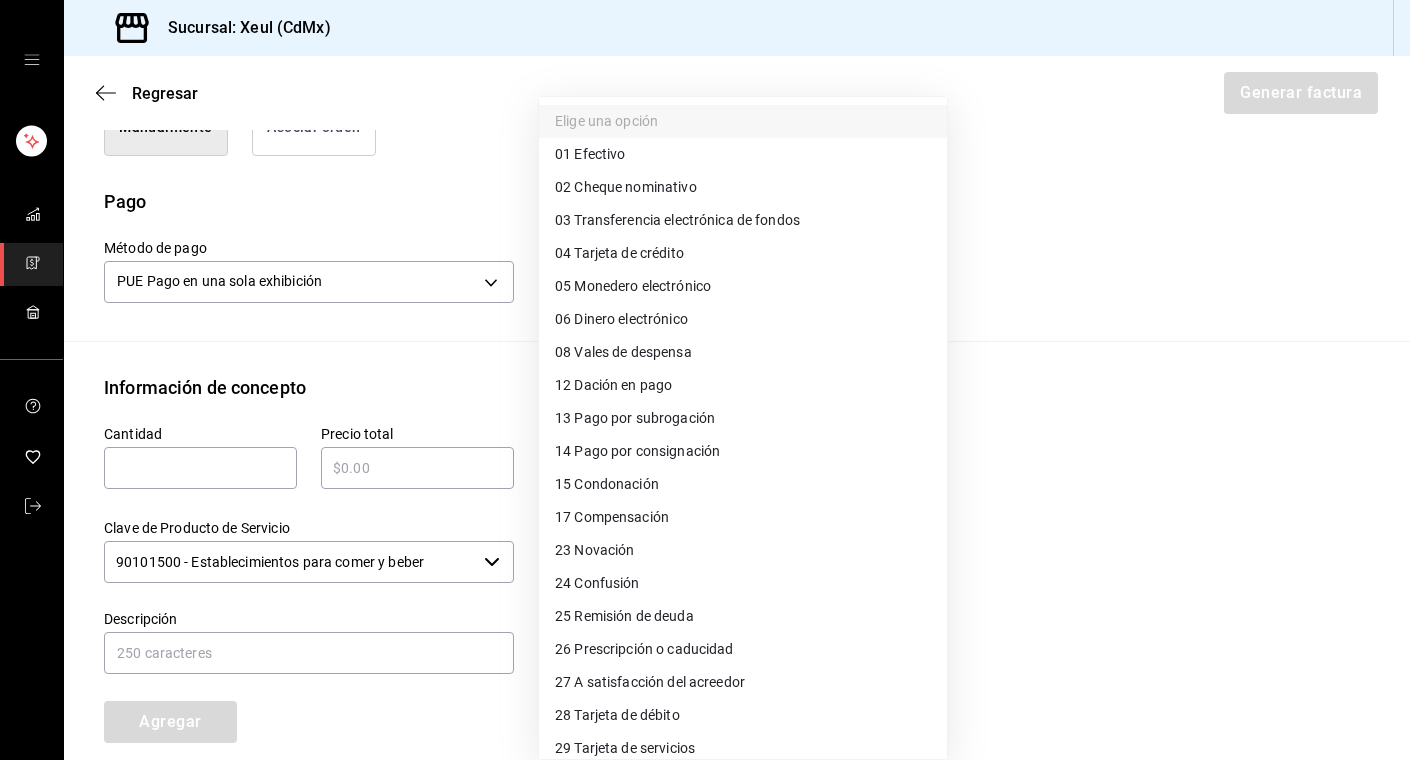 click on "Sucursal: Xeul (CdMx) Regresar Generar factura Emisor Perfil fiscal [FIRST] [LAST] Tipo de comprobante Ingreso Receptor Nombre / Razón social SIF ICAP RFC Receptor [RFC] Régimen fiscal General de Ley Personas Morales Uso de CFDI G03: Gastos en general Correo electrónico [EMAIL] Elige cómo quieres agregar los conceptos a tu factura Manualmente Asociar orden Pago Método de pago PUE   Pago en una sola exhibición PUE Forma de pago Elige una opción Información de concepto Cantidad ​ Precio total ​ Impuestos Elige una opción Clave de Producto de Servicio 90101500 - Establecimientos para comer y beber ​ Unidad E48 - Unidad de Servicio ​ Descripción Agregar IVA Total $0.00 IEPS Total $0.00 Subtotal $0.00 Total $0.00 Orden Cantidad Clave Unidad Monto Impuesto Subtotal Total GANA 1 MES GRATIS EN TU SUSCRIPCIÓN AQUÍ Visitar centro de ayuda [PHONE] [EMAIL] Visitar centro de ayuda [PHONE] [EMAIL] Elige una opción 01   Efectivo 02" at bounding box center (705, 380) 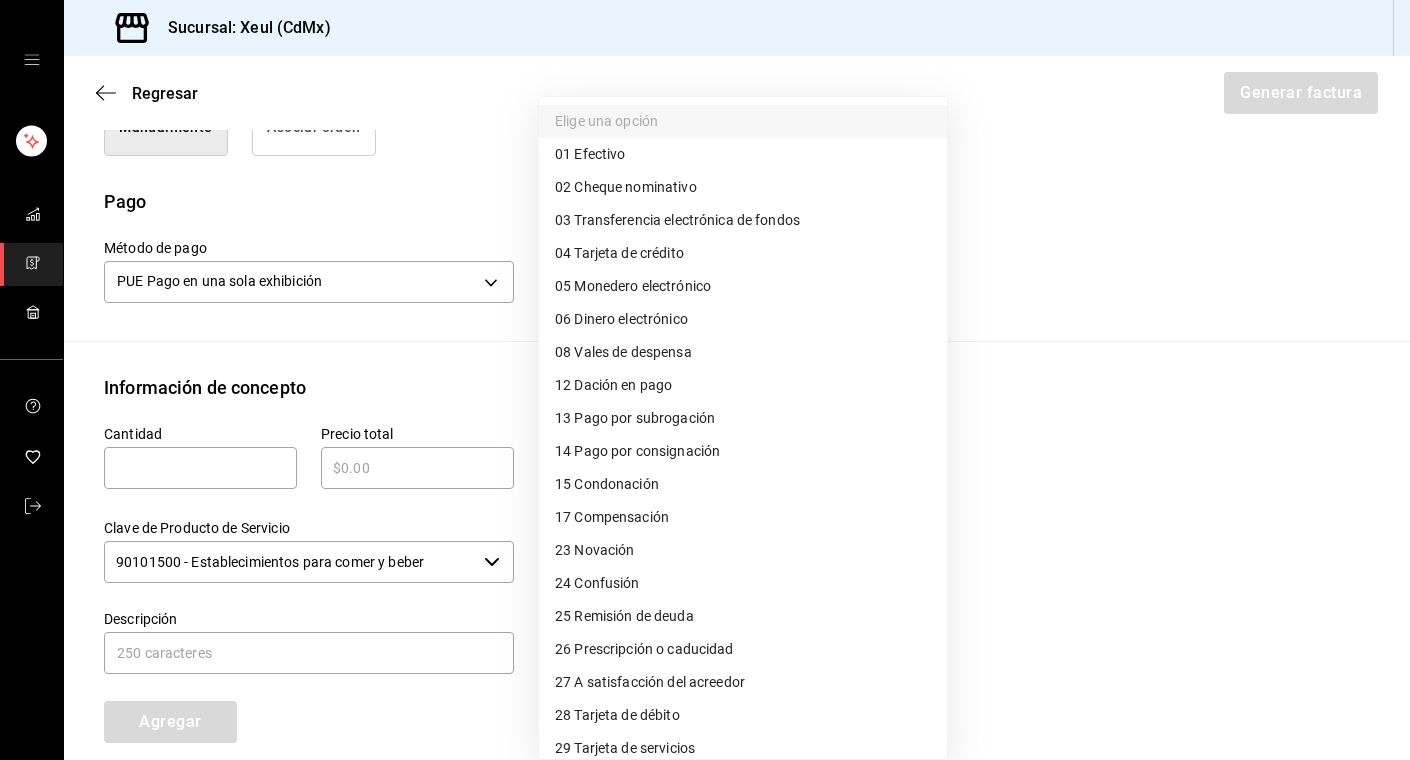 type on "04" 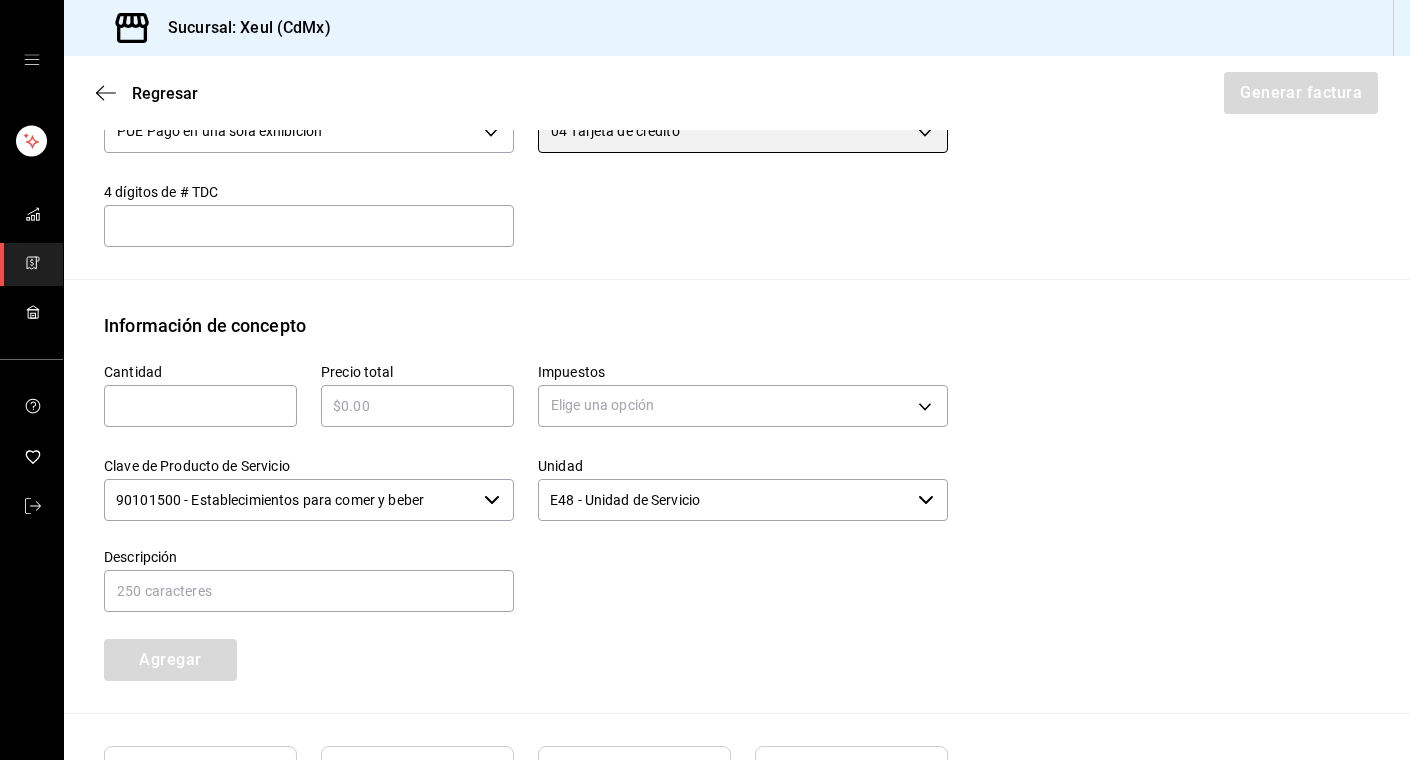 scroll, scrollTop: 721, scrollLeft: 0, axis: vertical 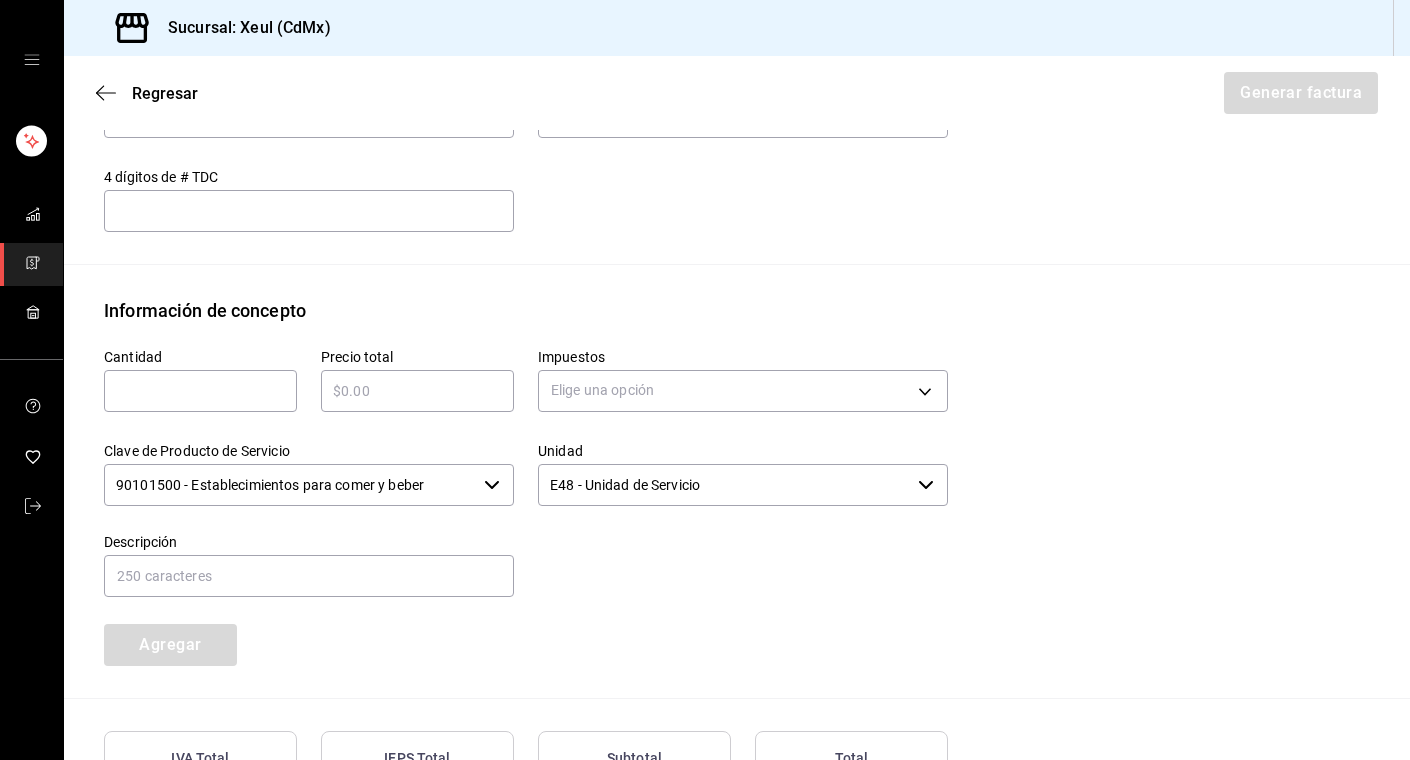 click at bounding box center (200, 391) 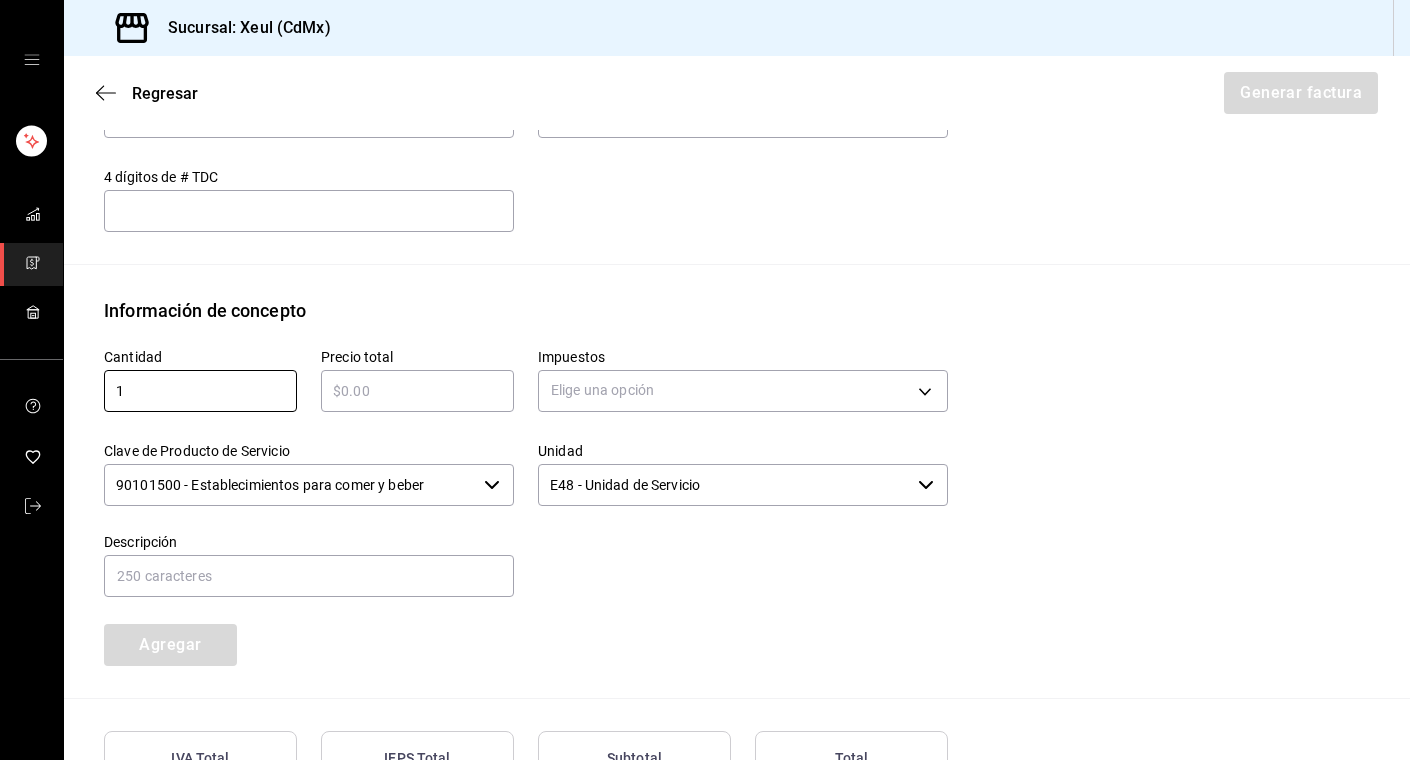 type on "1" 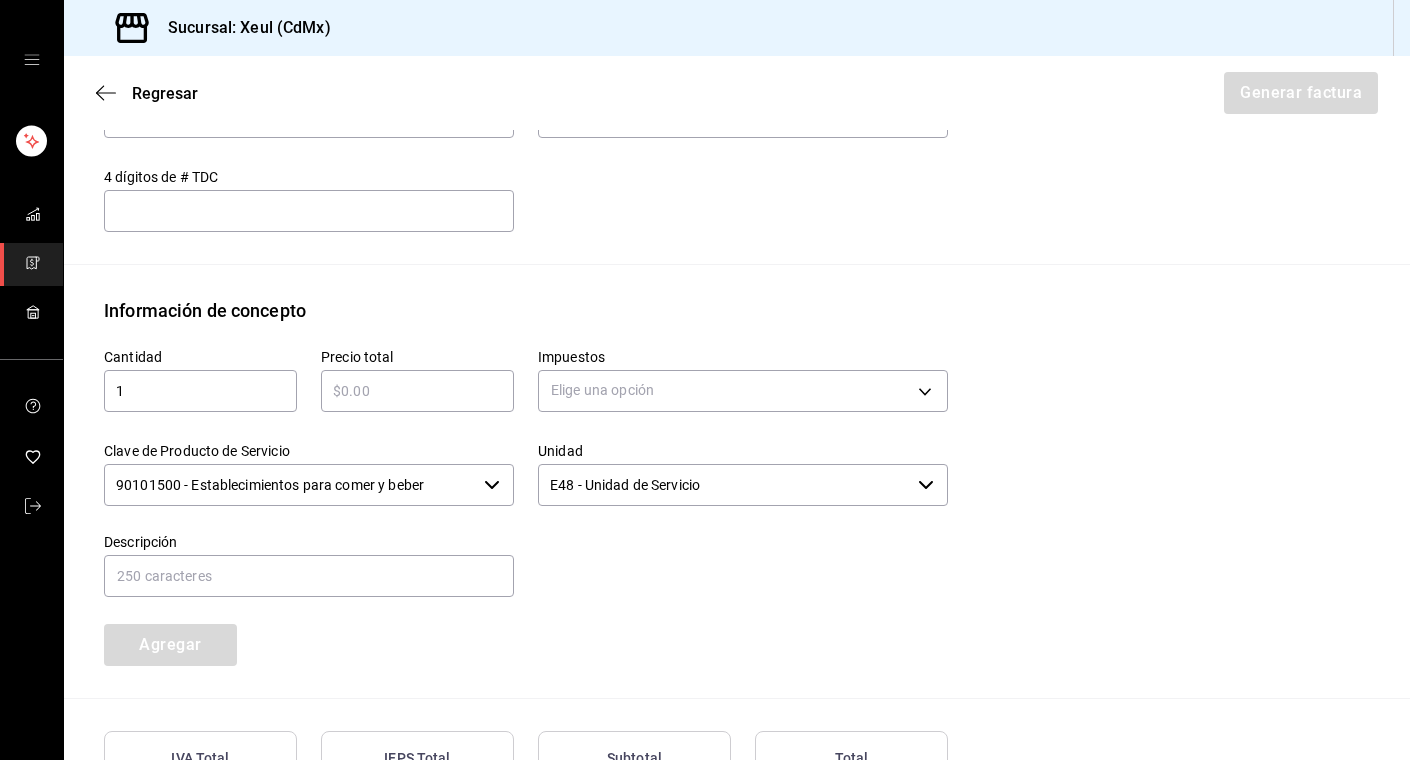 click at bounding box center (417, 391) 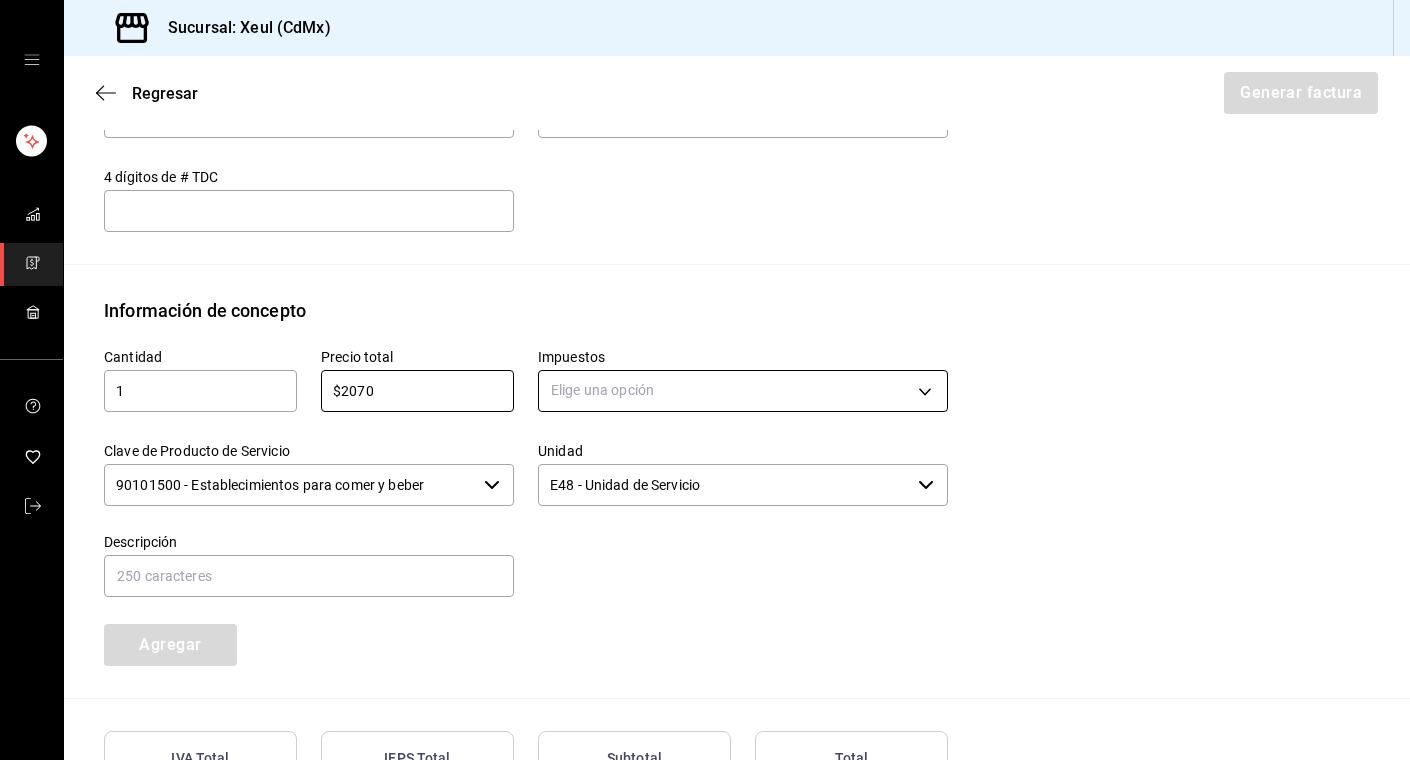 type on "$2070" 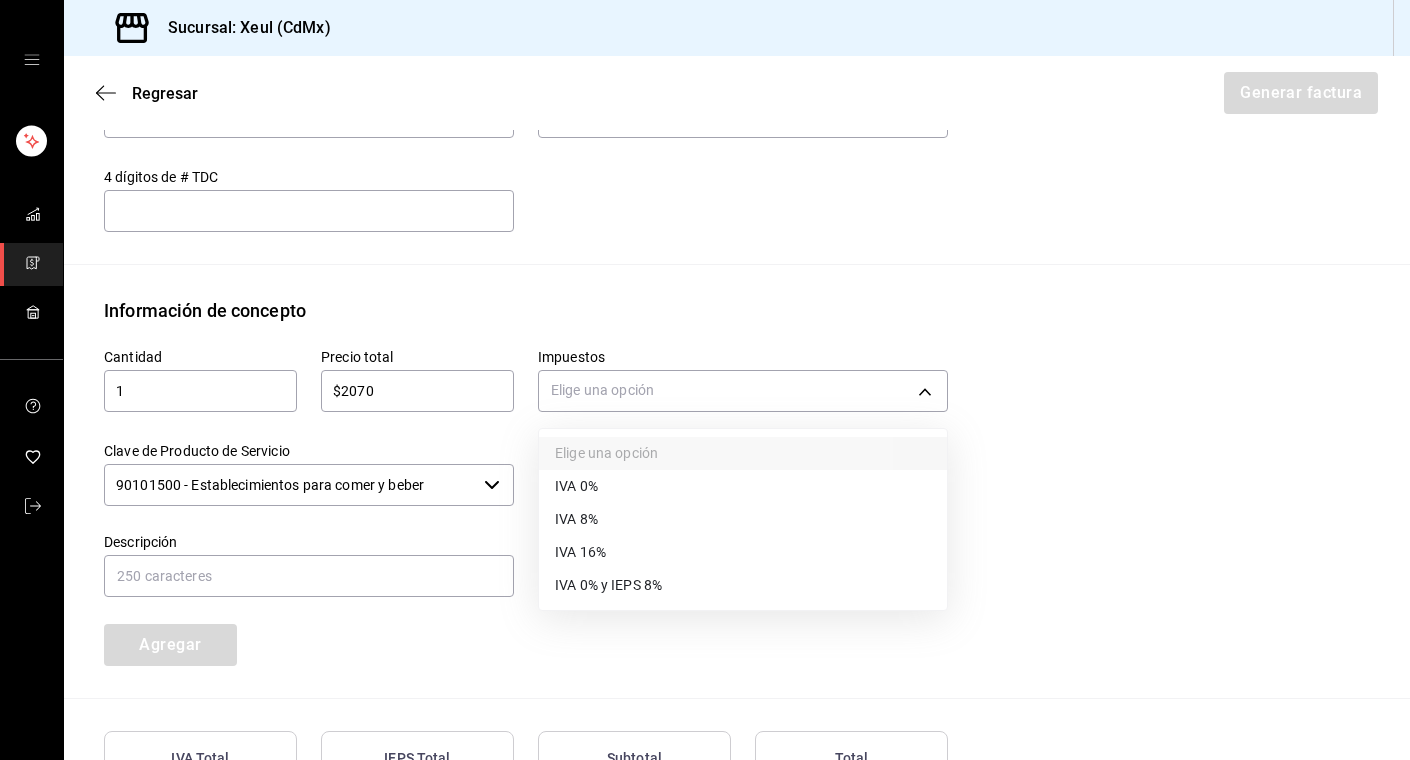 click on "IVA 16%" at bounding box center [580, 552] 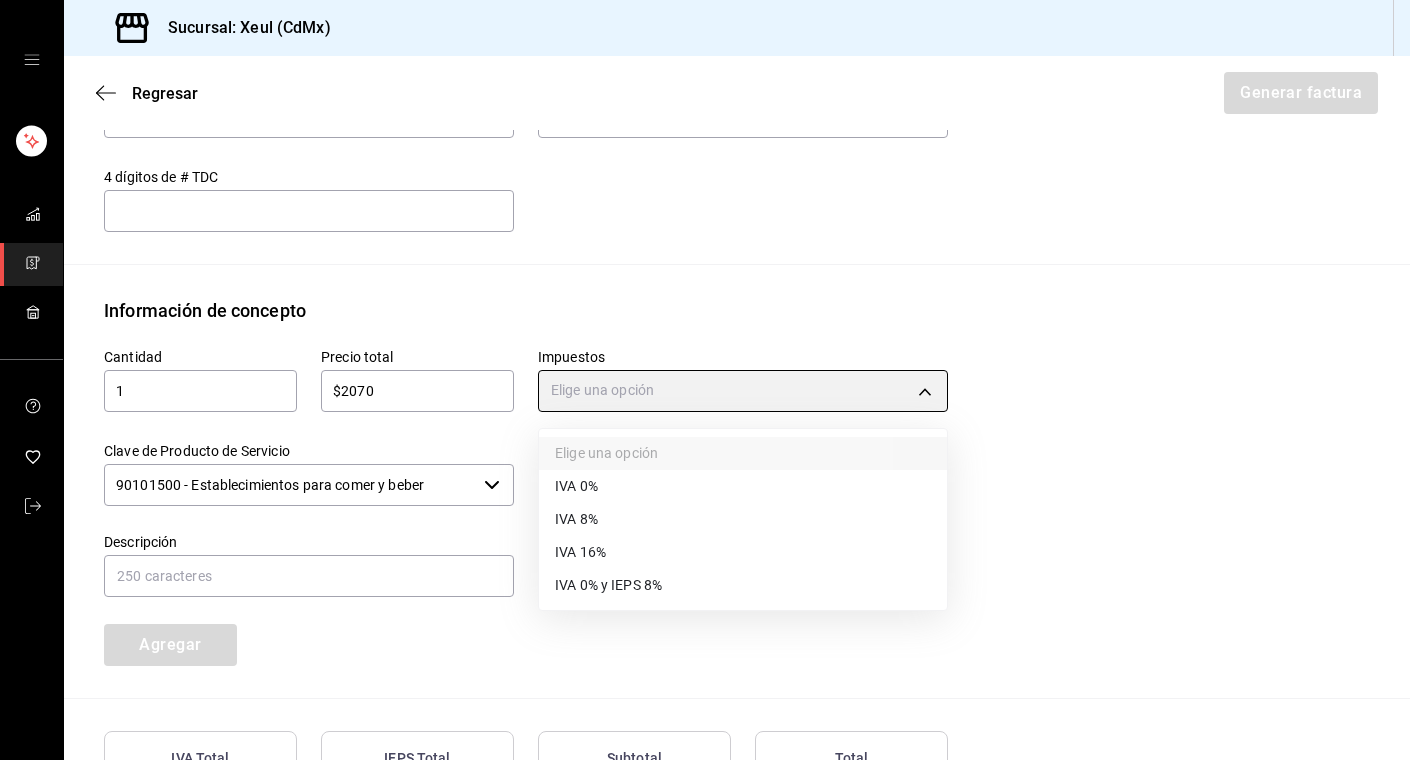 type on "IVA_16" 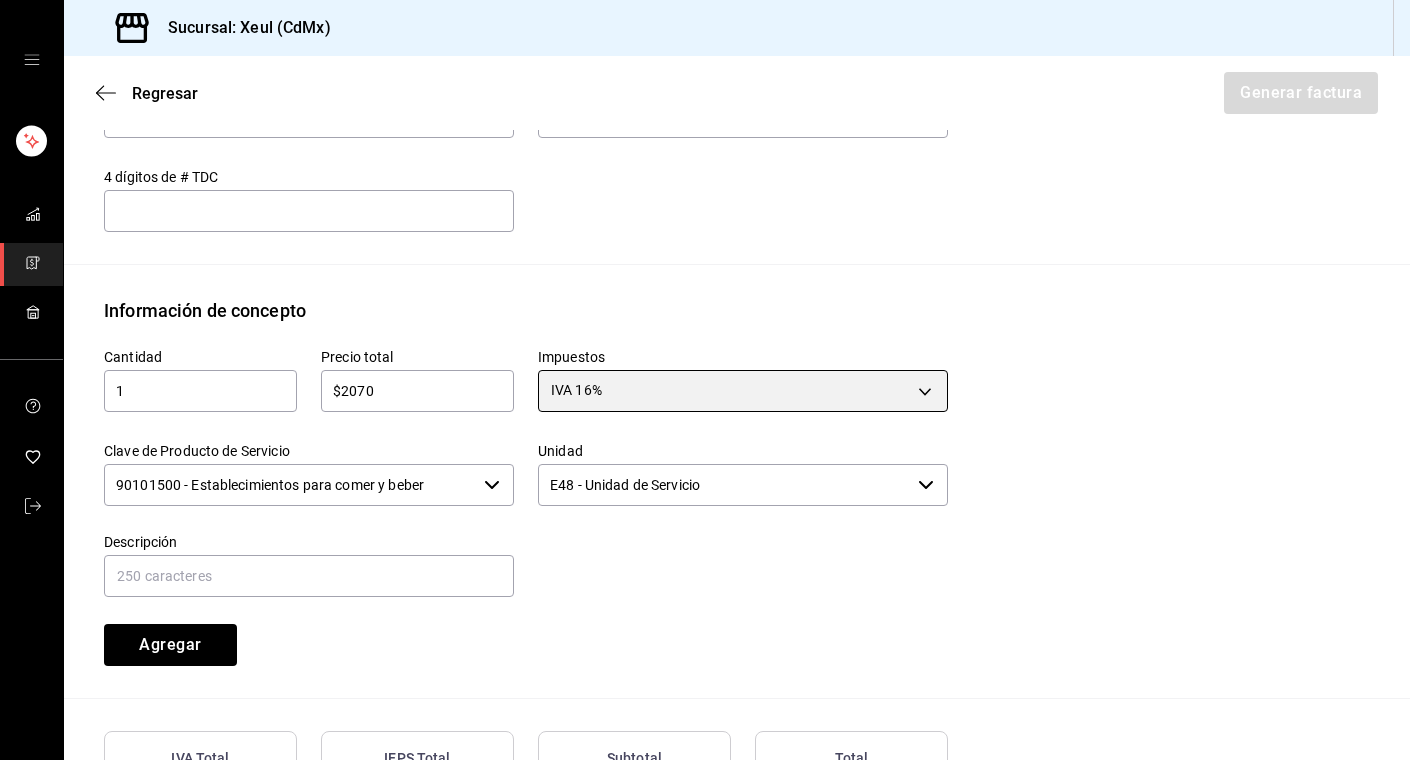 scroll, scrollTop: 894, scrollLeft: 0, axis: vertical 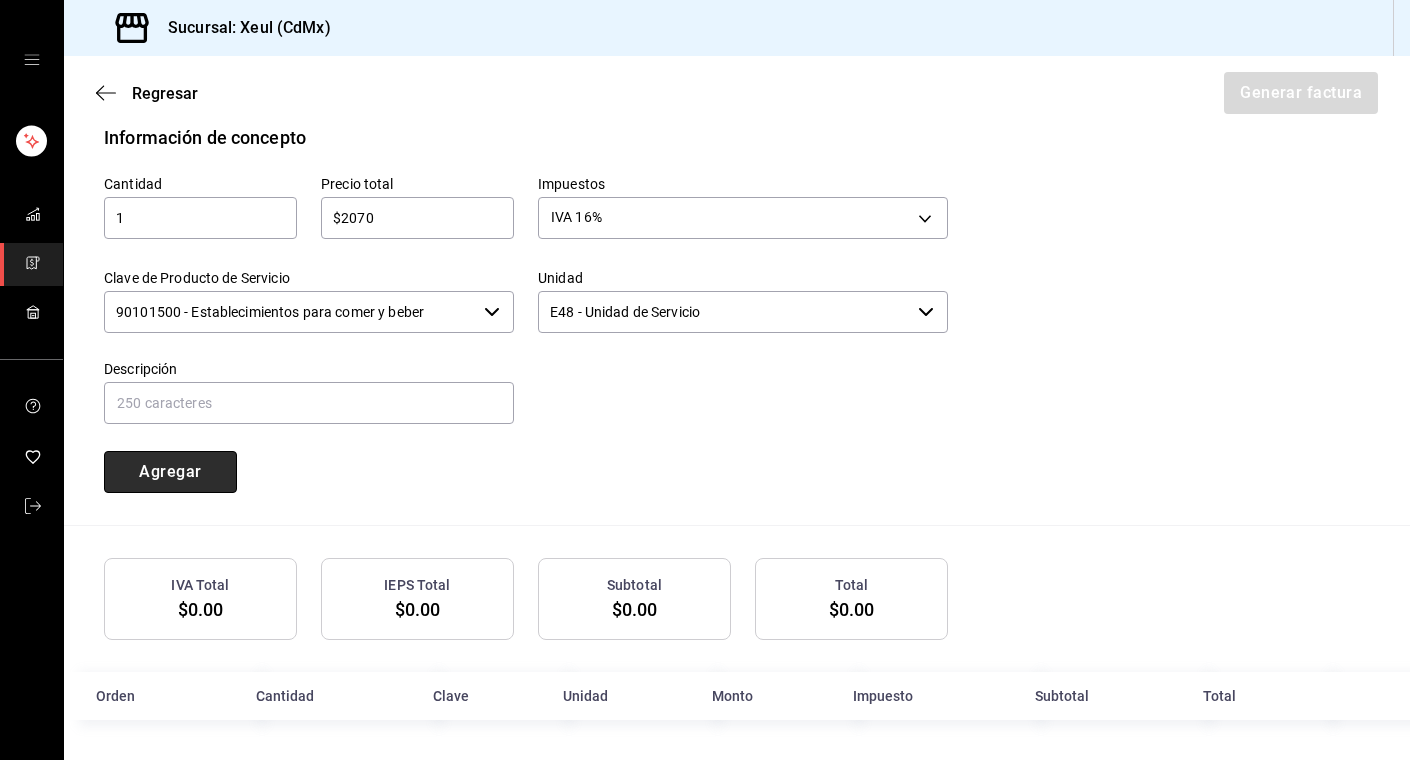 click on "Agregar" at bounding box center [170, 472] 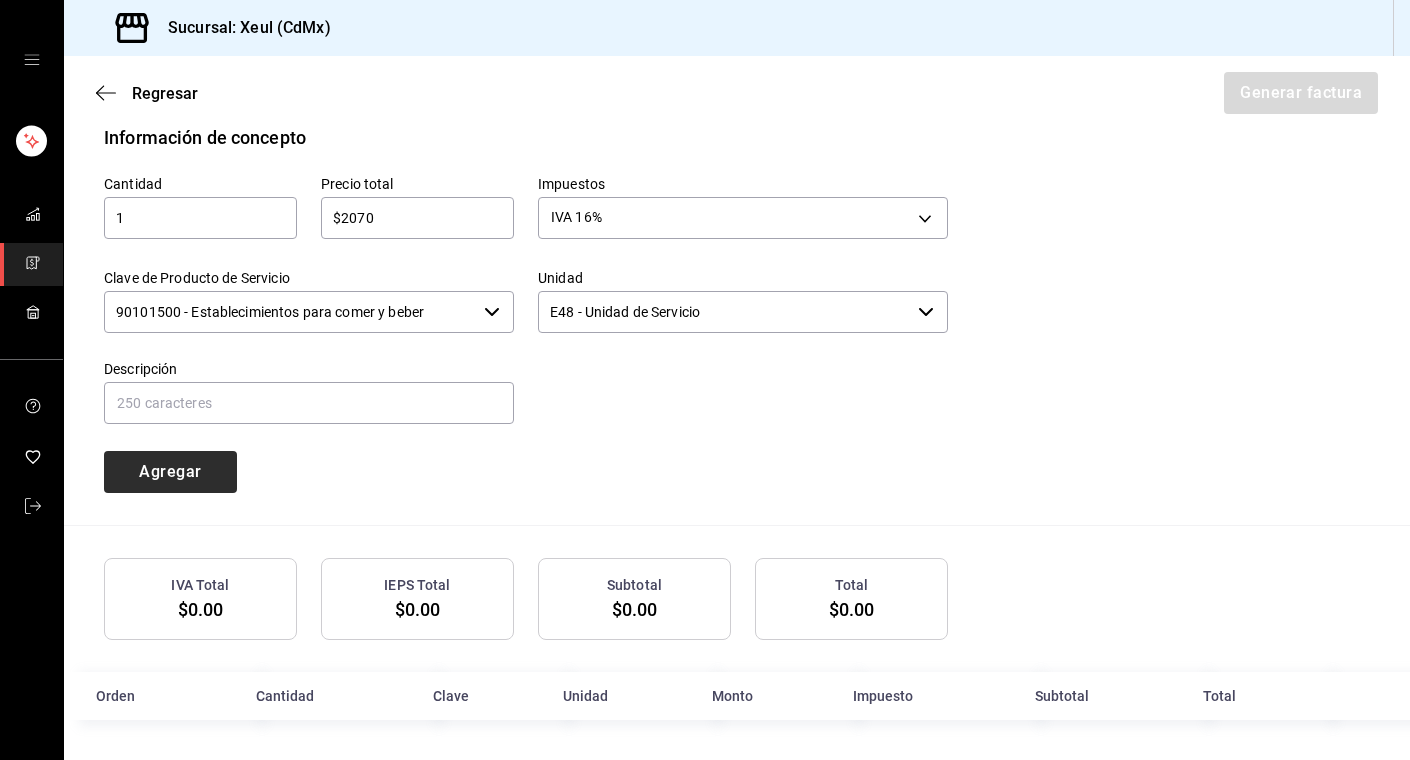 type 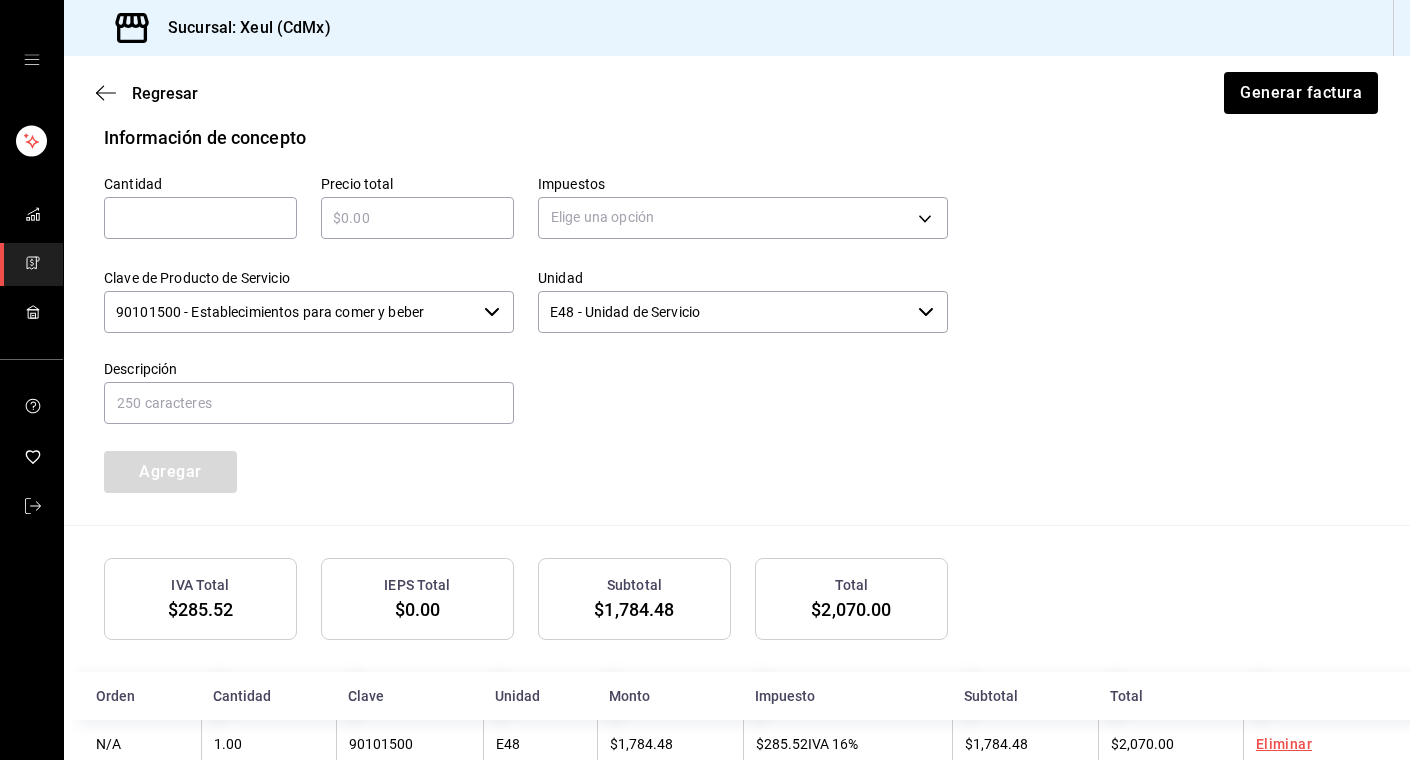 scroll, scrollTop: 943, scrollLeft: 0, axis: vertical 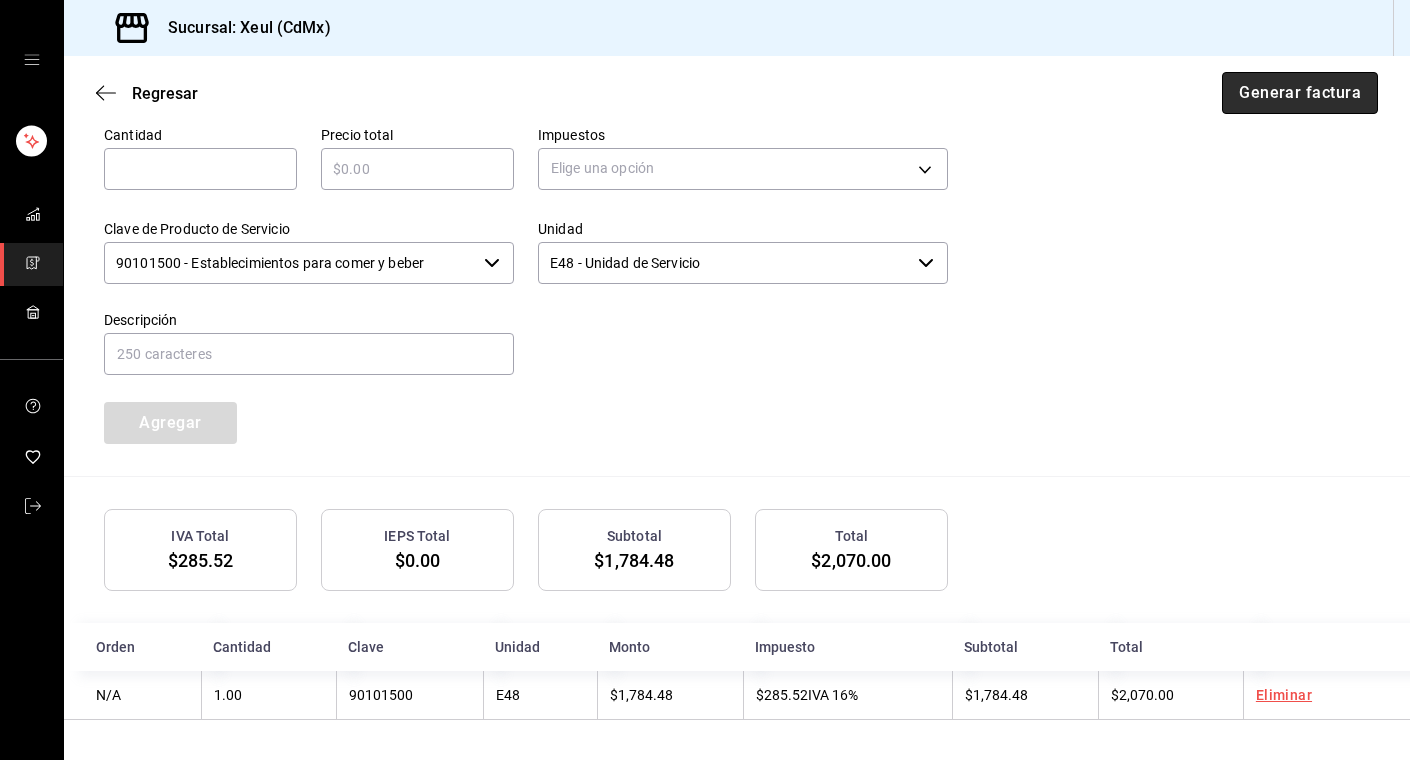 click on "Generar factura" at bounding box center [1300, 93] 